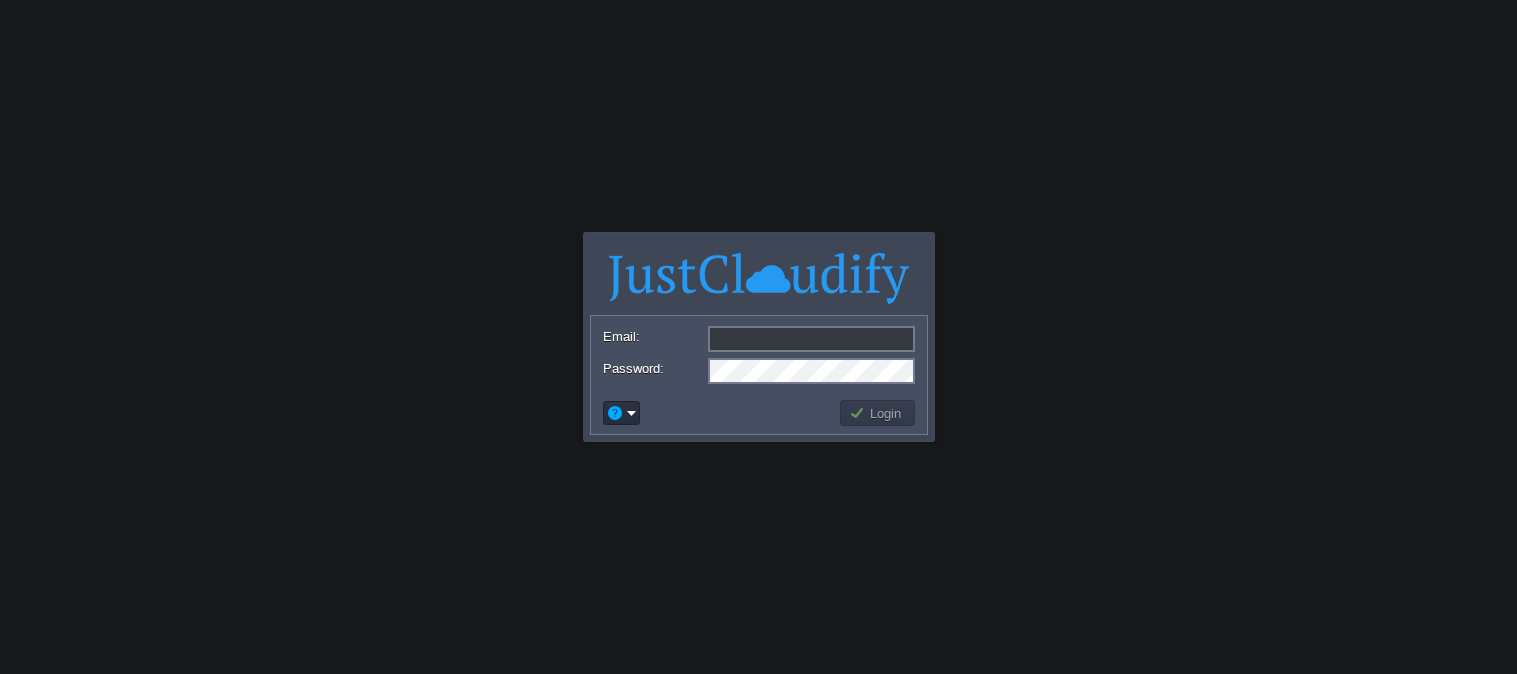 scroll, scrollTop: 0, scrollLeft: 0, axis: both 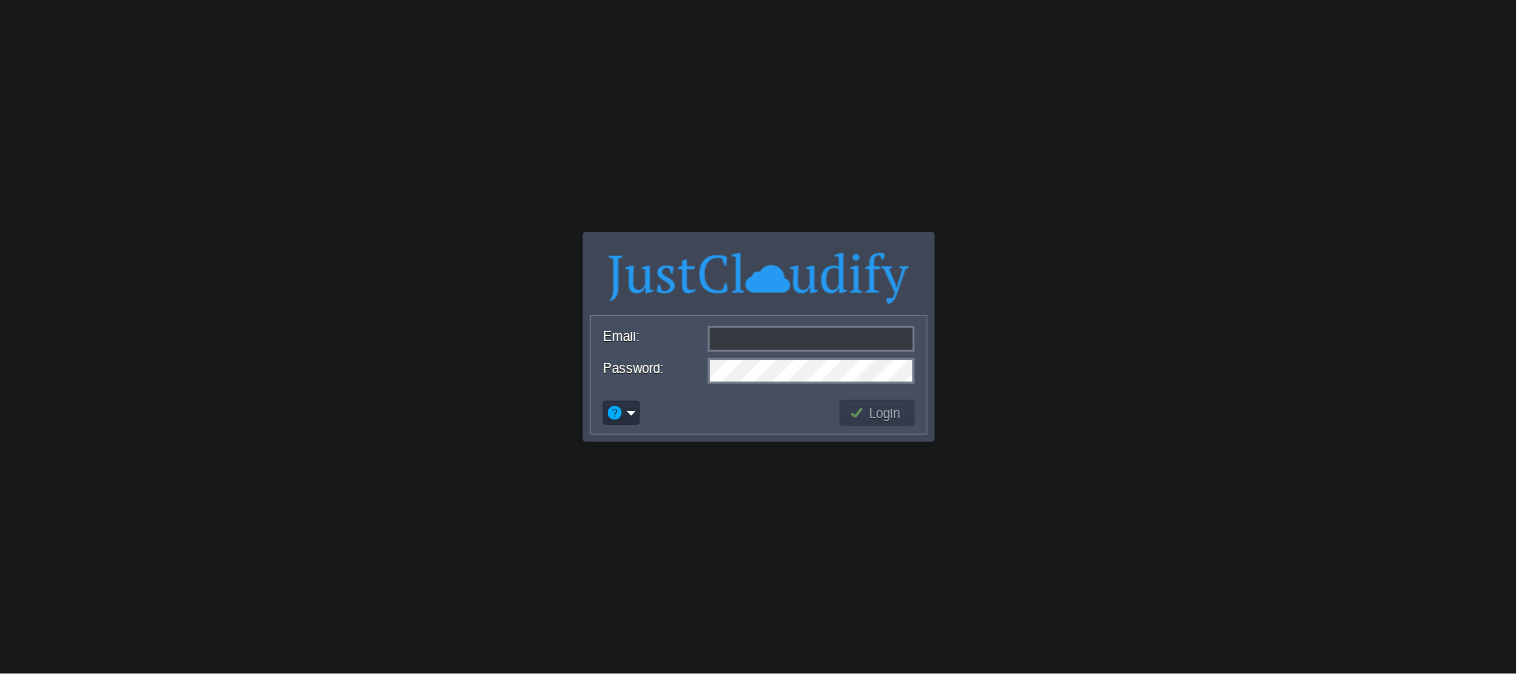 type on "[EMAIL_ADDRESS][DOMAIN_NAME]" 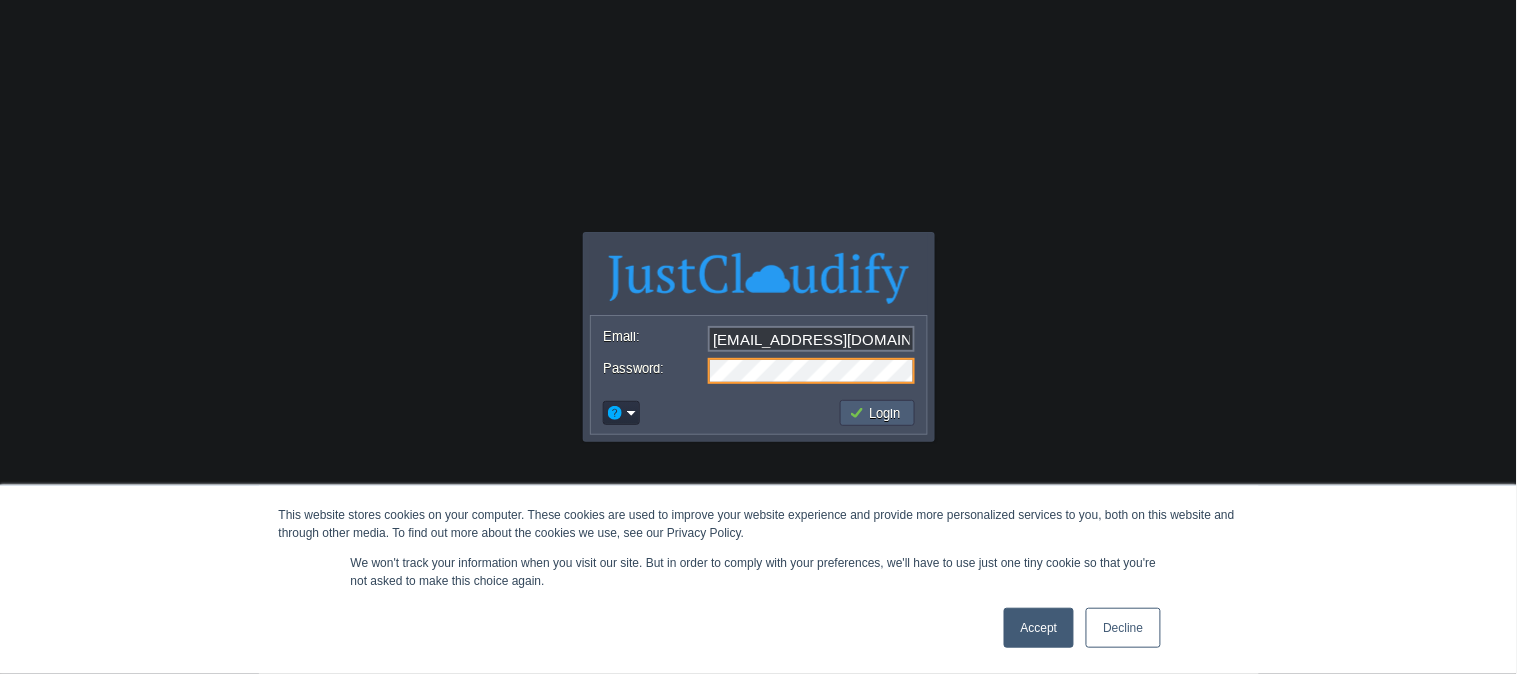 click on "Login" at bounding box center (878, 413) 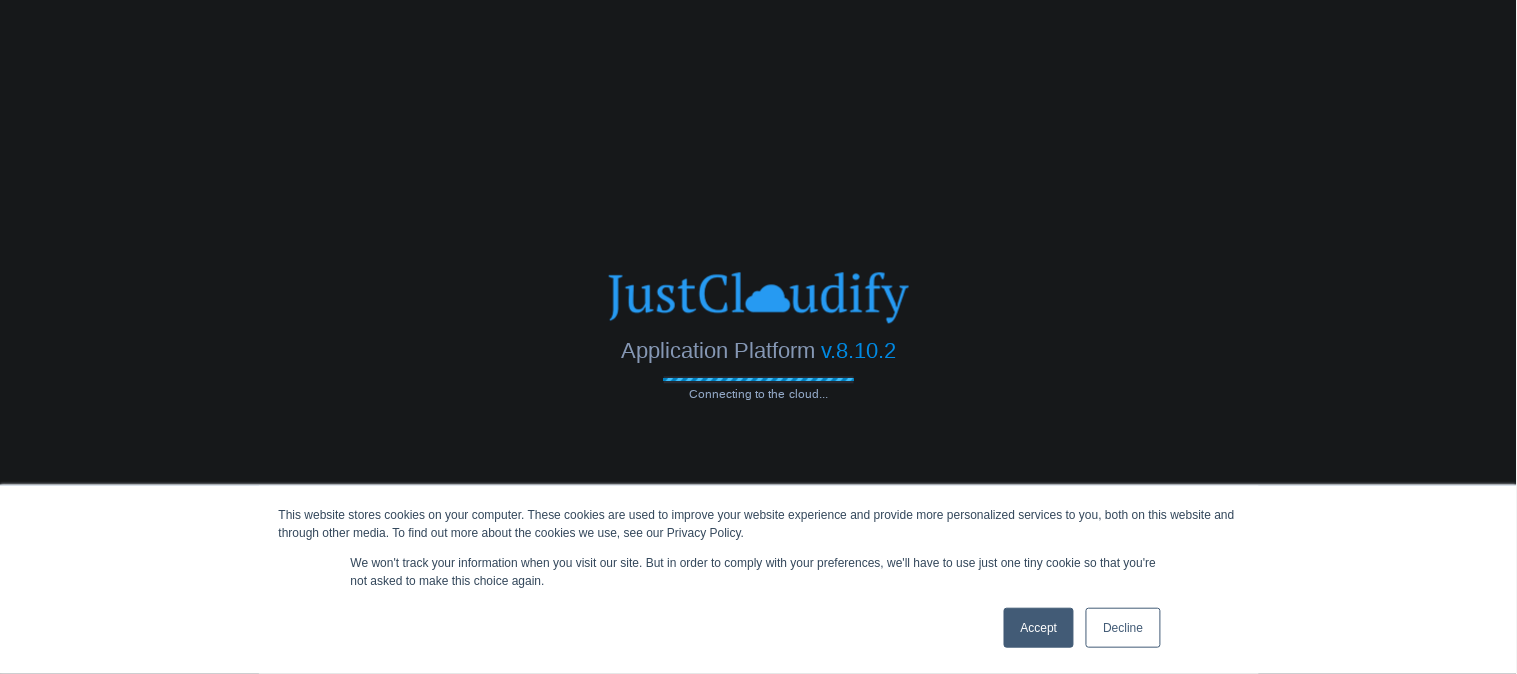 click on "Accept" at bounding box center [1039, 628] 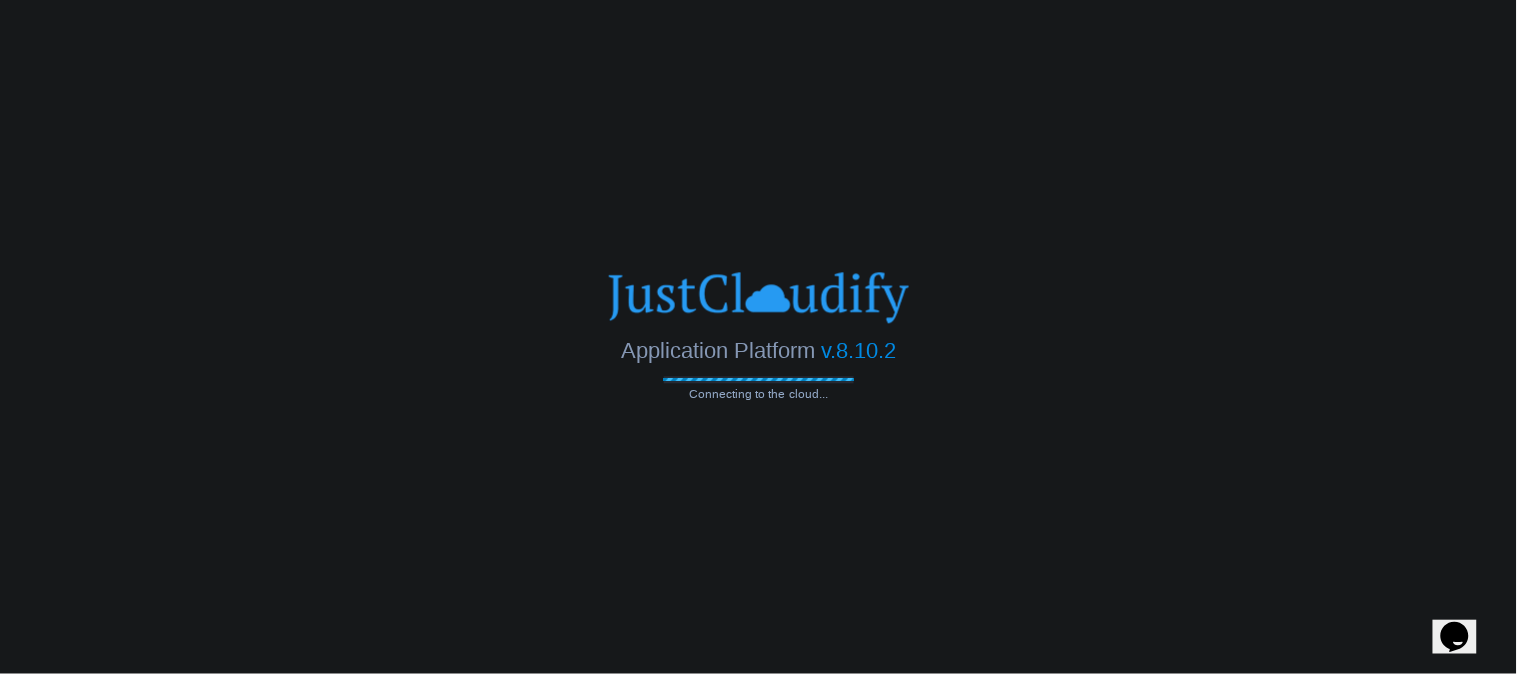 scroll, scrollTop: 0, scrollLeft: 0, axis: both 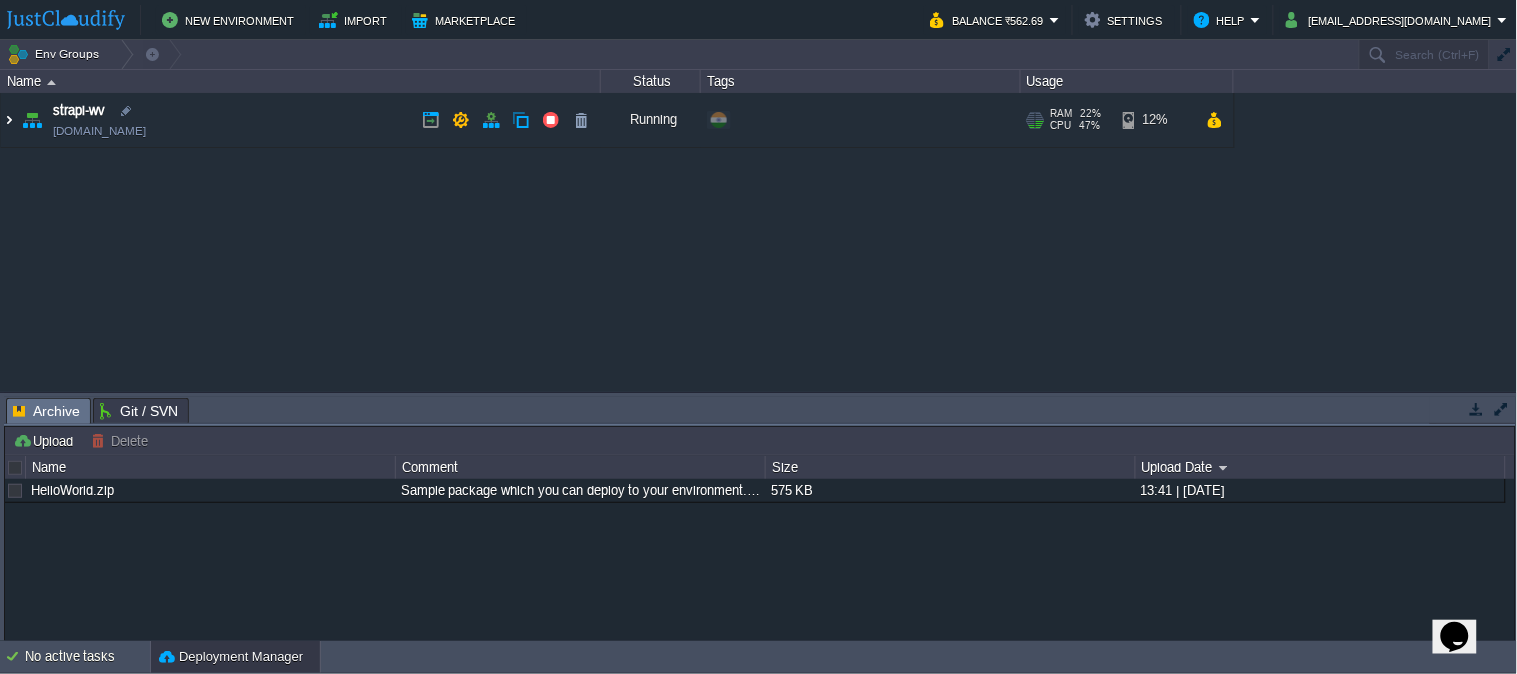 click at bounding box center (9, 120) 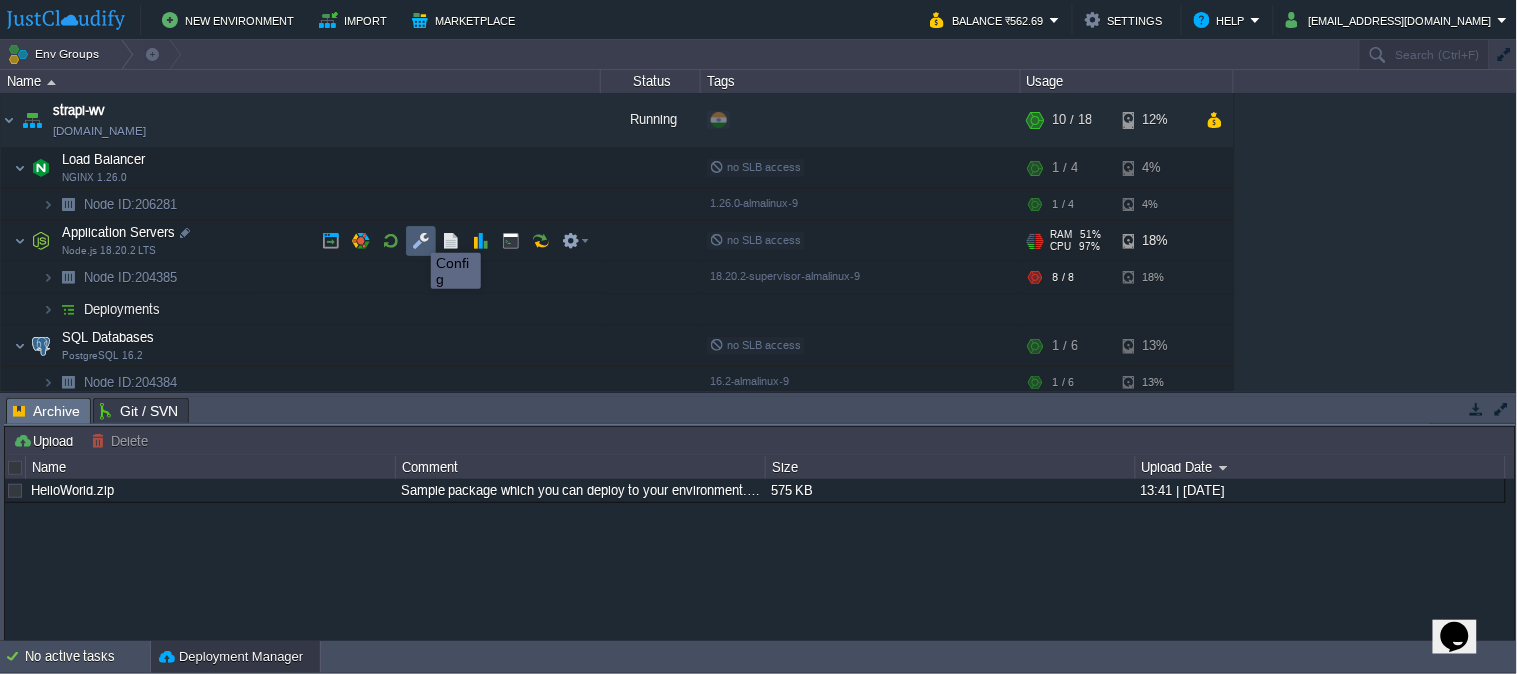 click at bounding box center [421, 241] 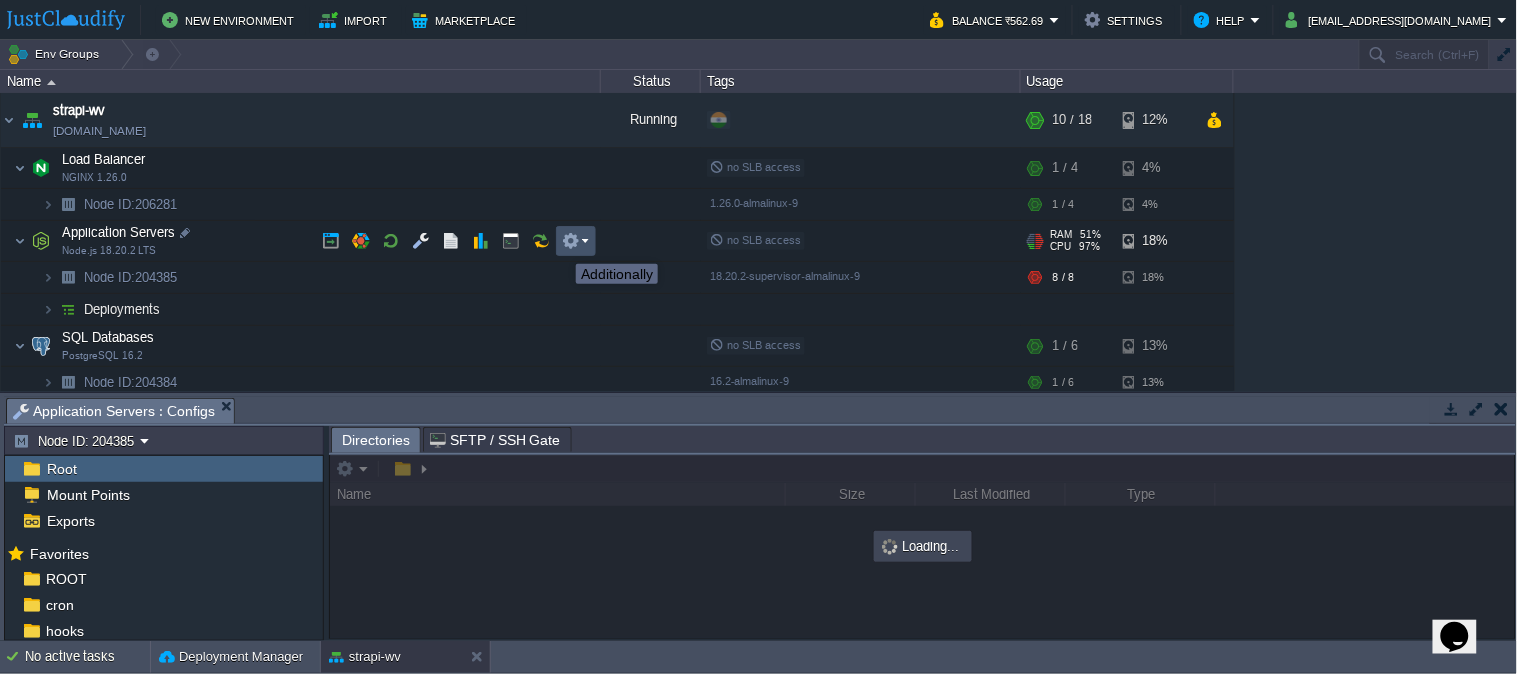 click at bounding box center (571, 241) 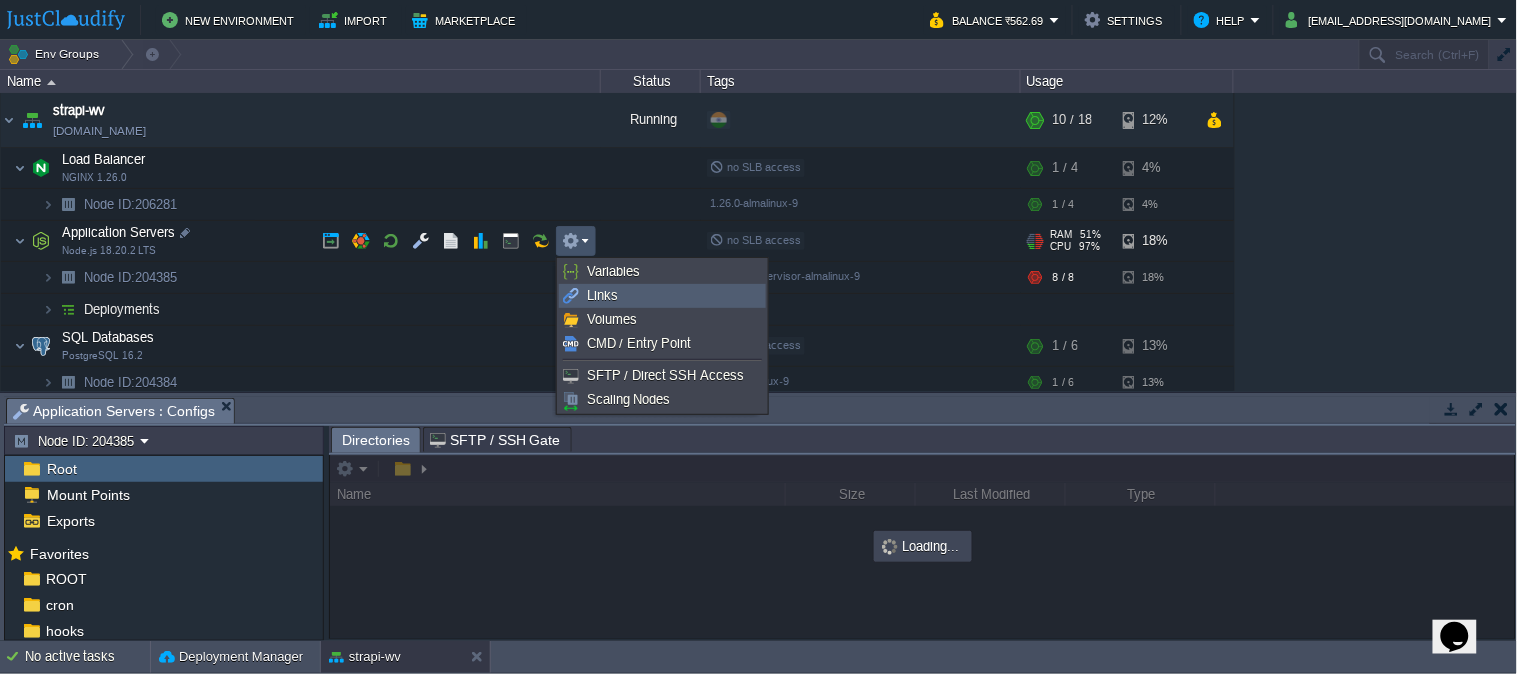 click on "Links" at bounding box center (602, 295) 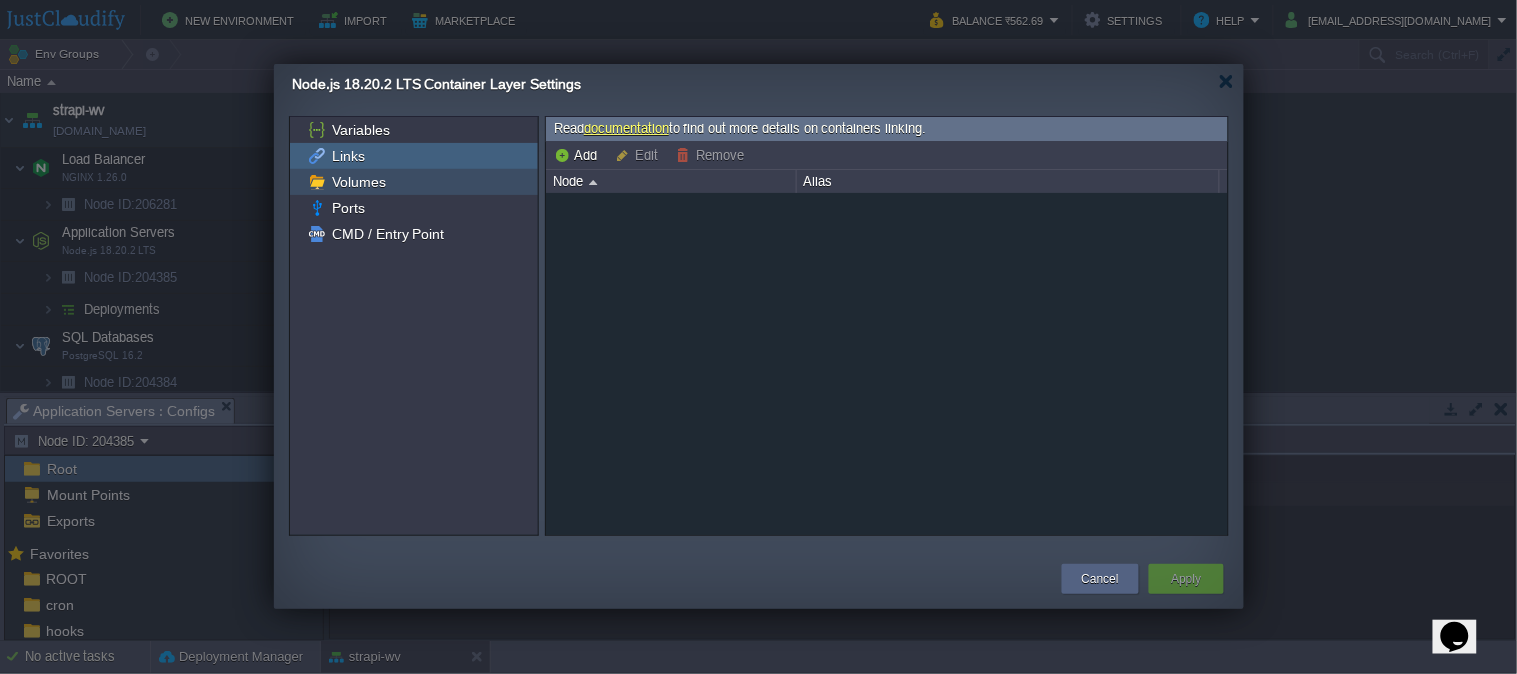 click on "Volumes" at bounding box center [358, 182] 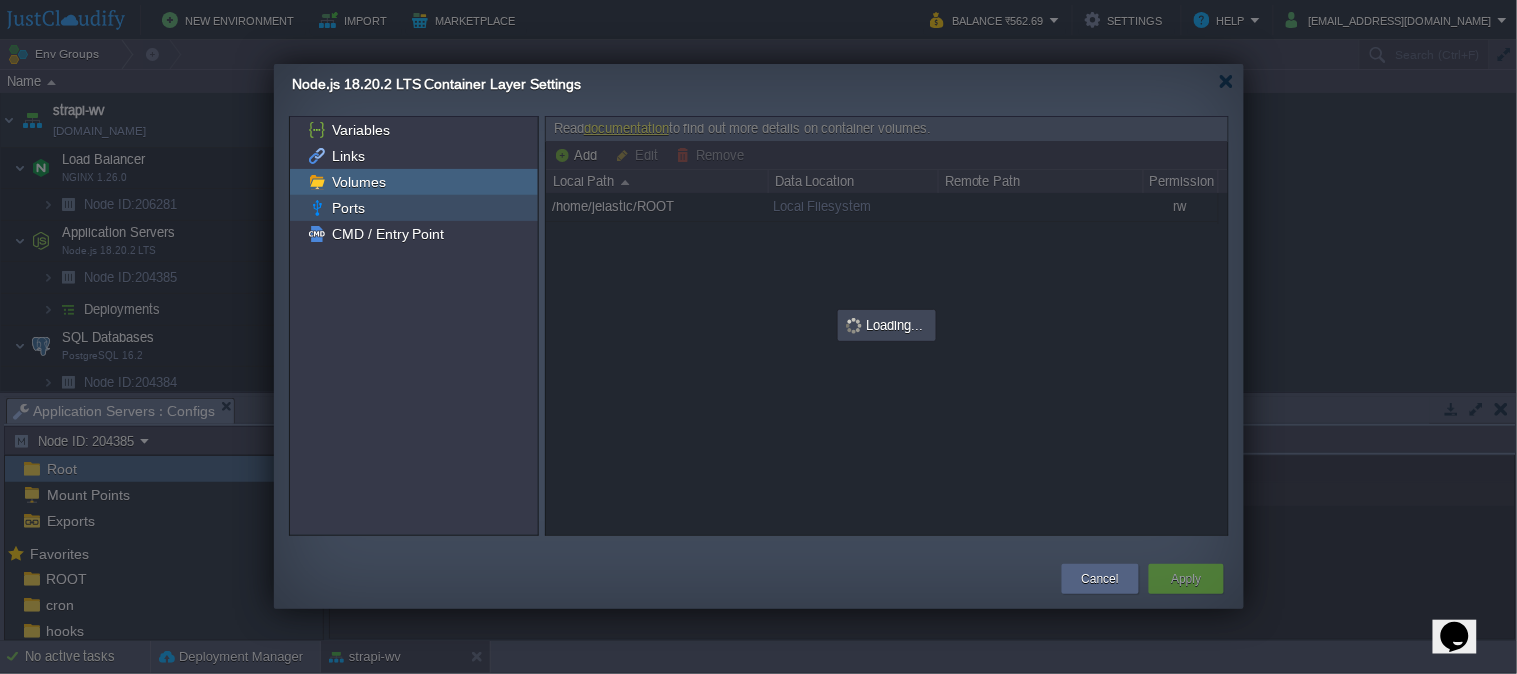 click on "Ports" at bounding box center [348, 208] 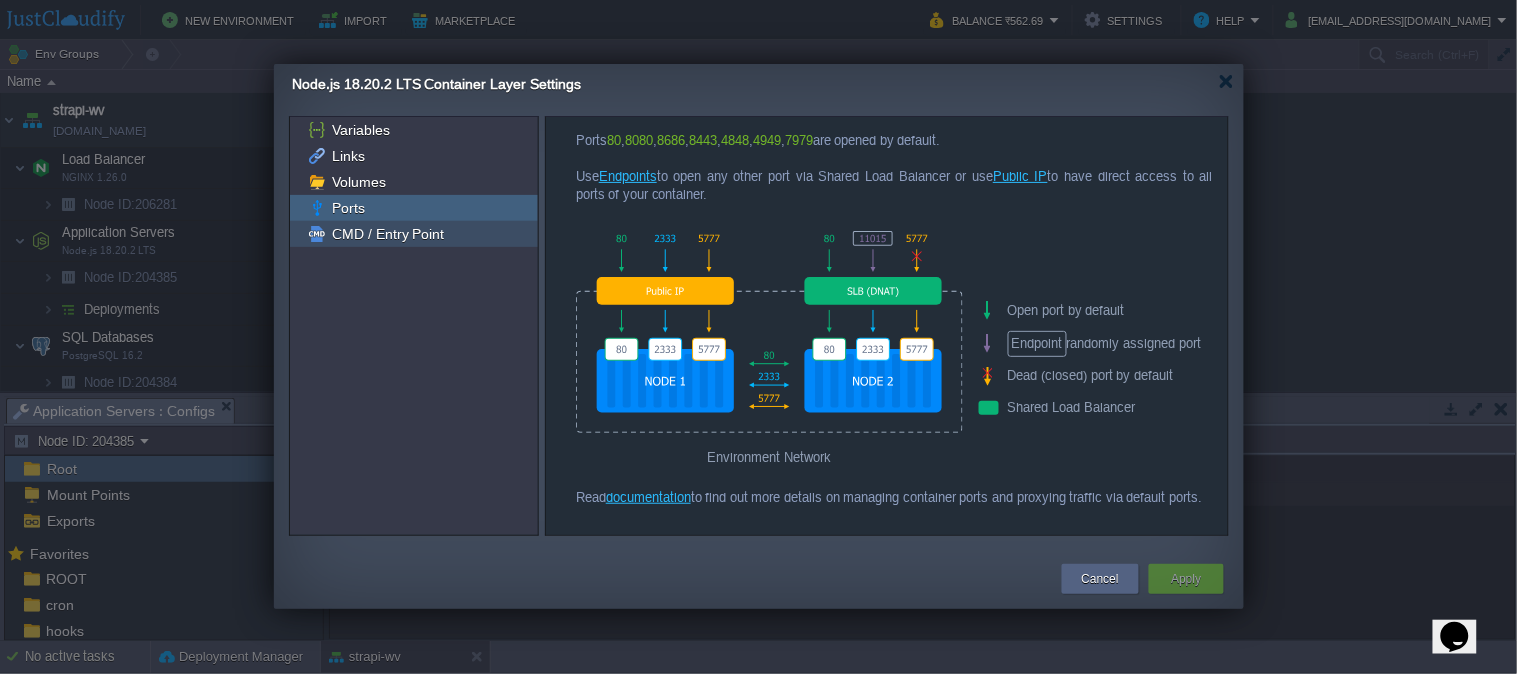 click on "CMD / Entry Point" at bounding box center (388, 234) 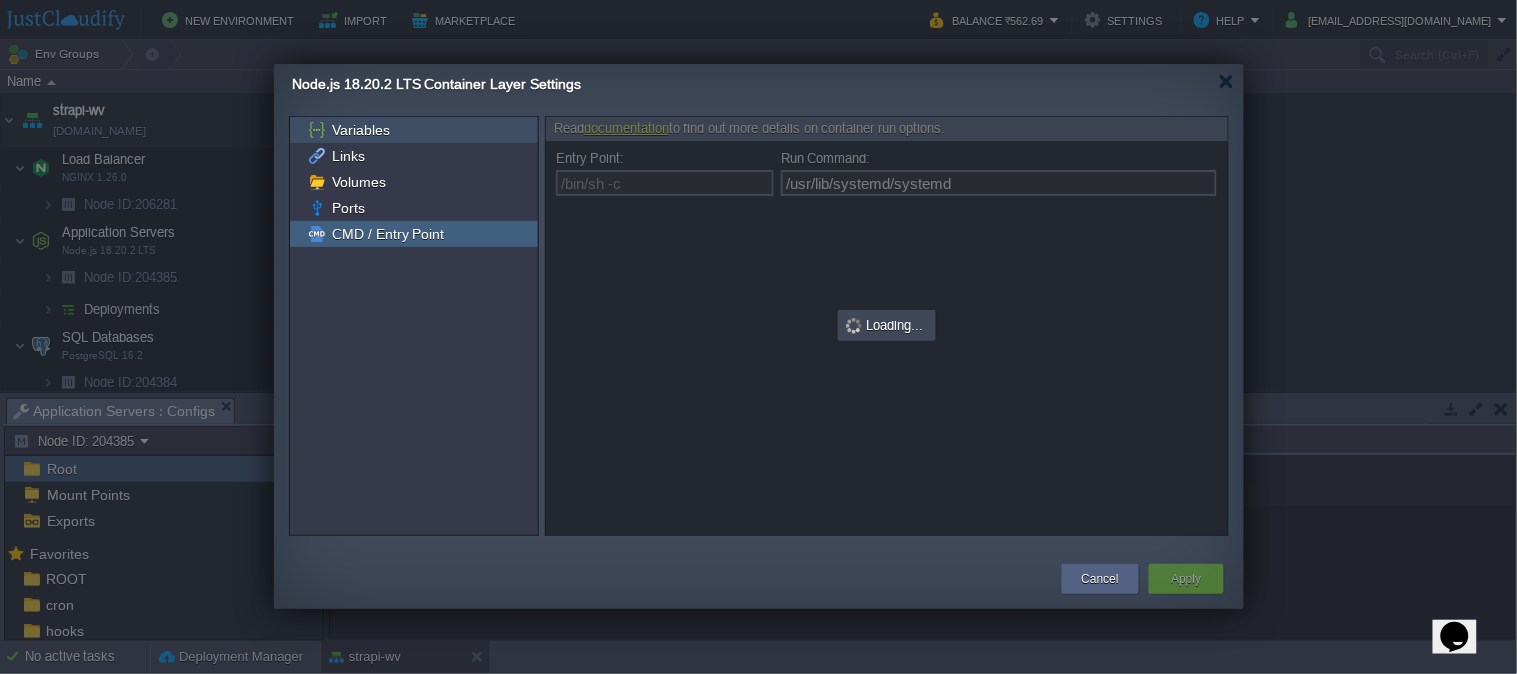 click on "Variables" at bounding box center (360, 130) 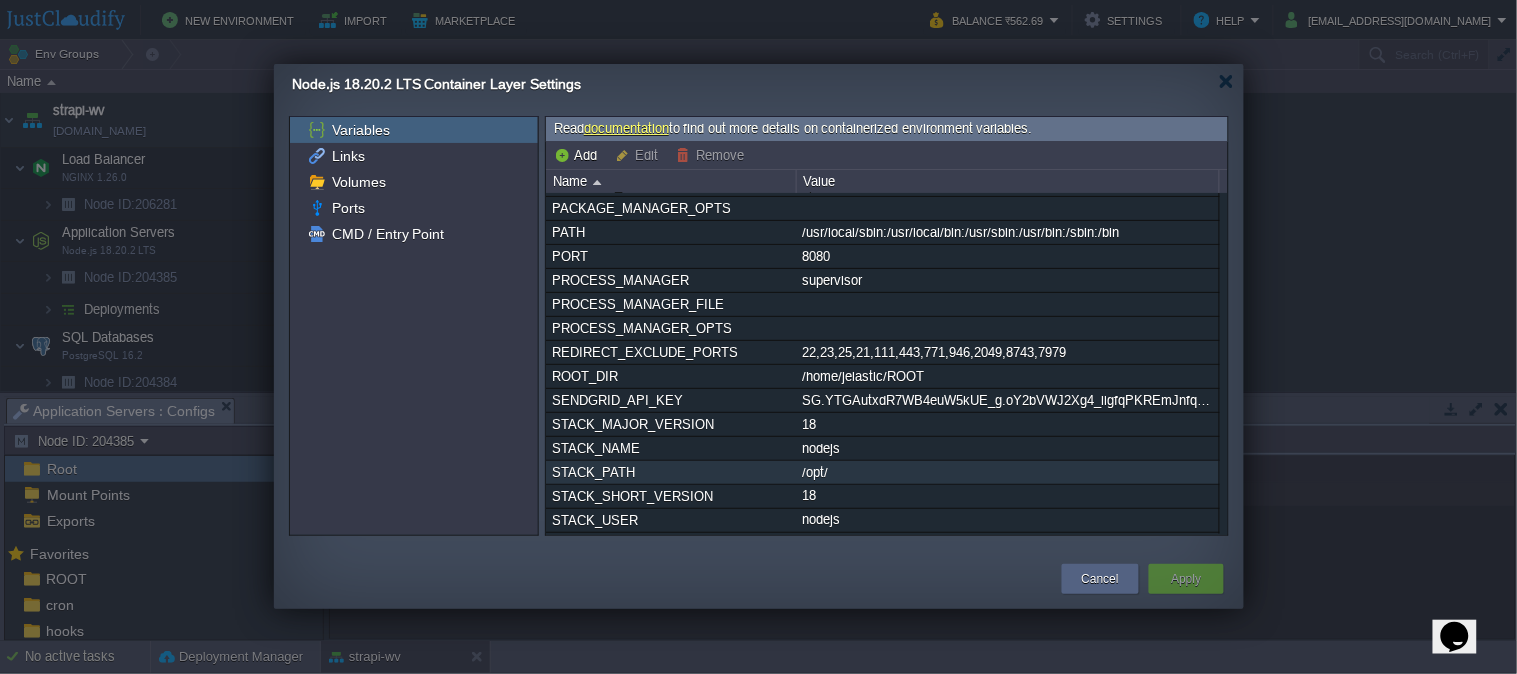 scroll, scrollTop: 793, scrollLeft: 0, axis: vertical 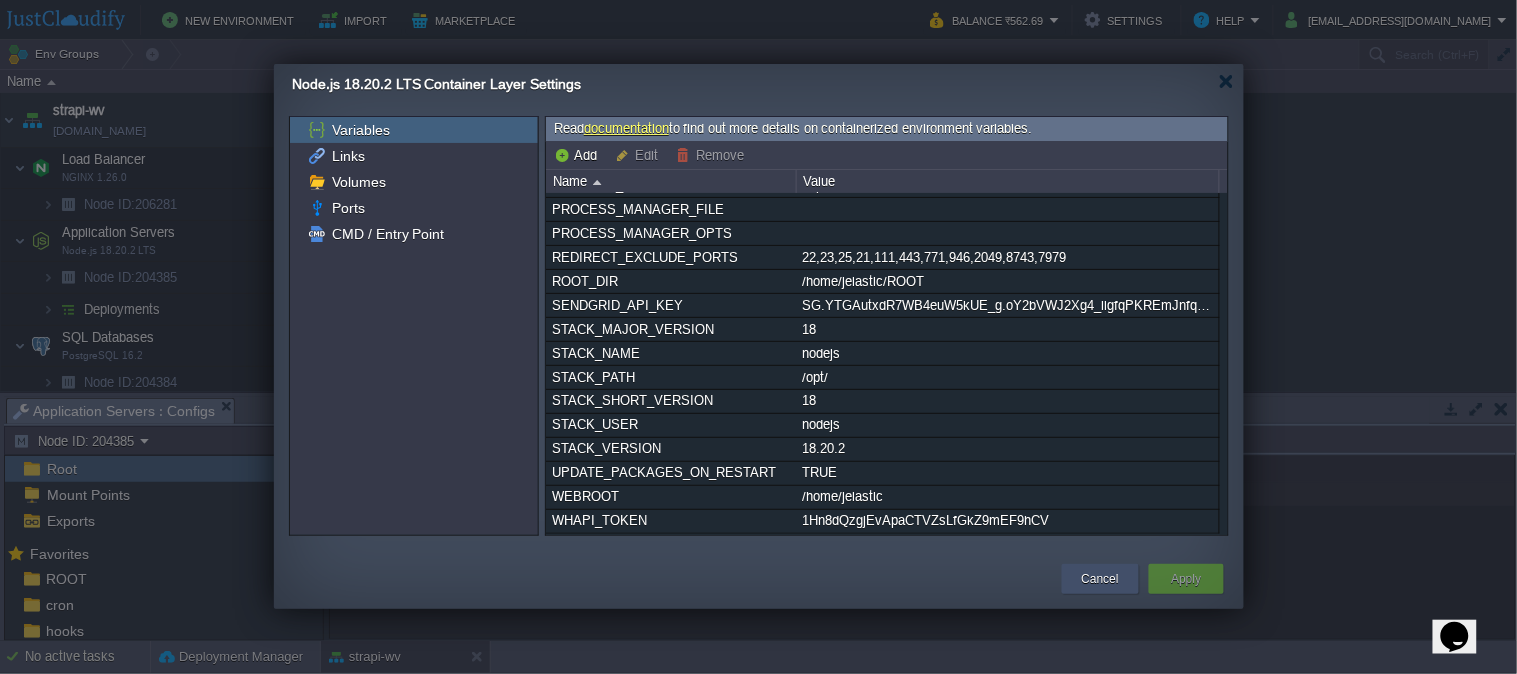 click on "Cancel" at bounding box center [1100, 579] 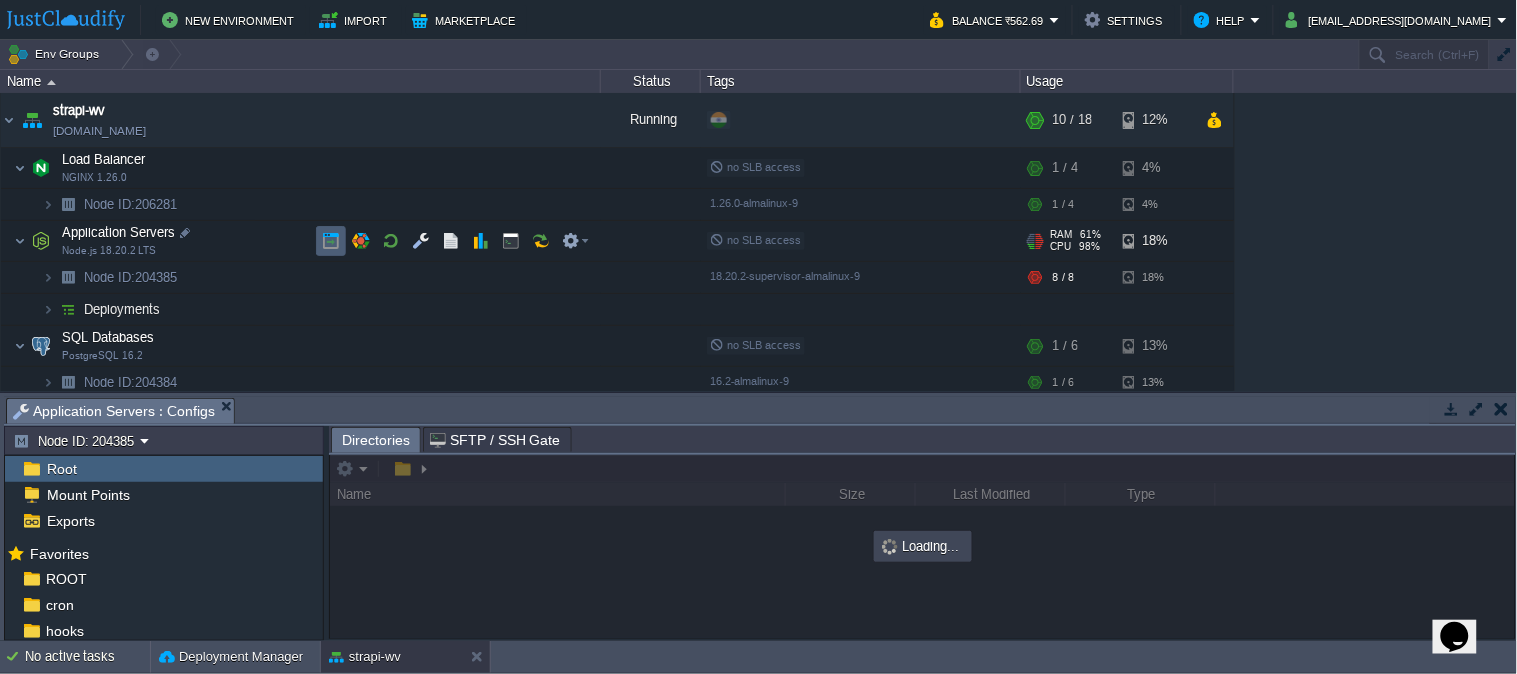click at bounding box center (331, 241) 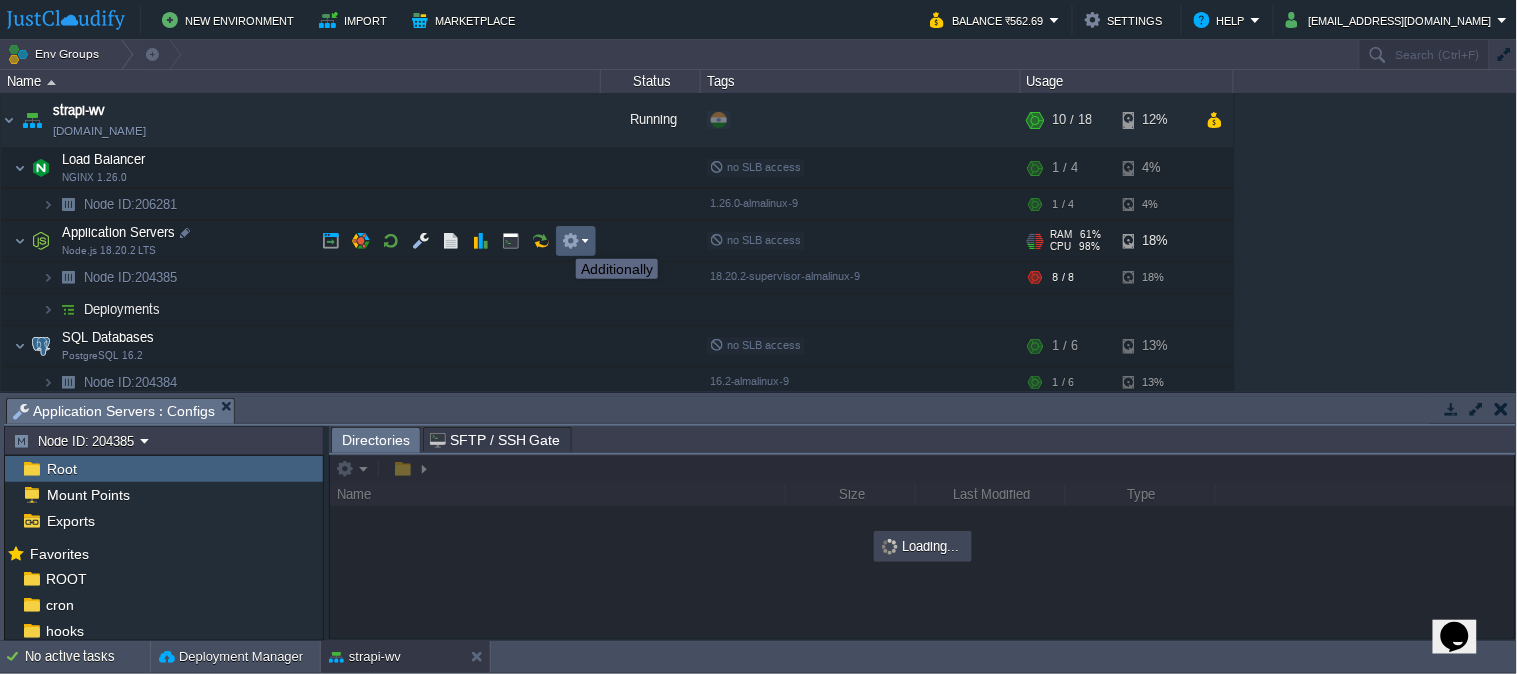 click at bounding box center [571, 241] 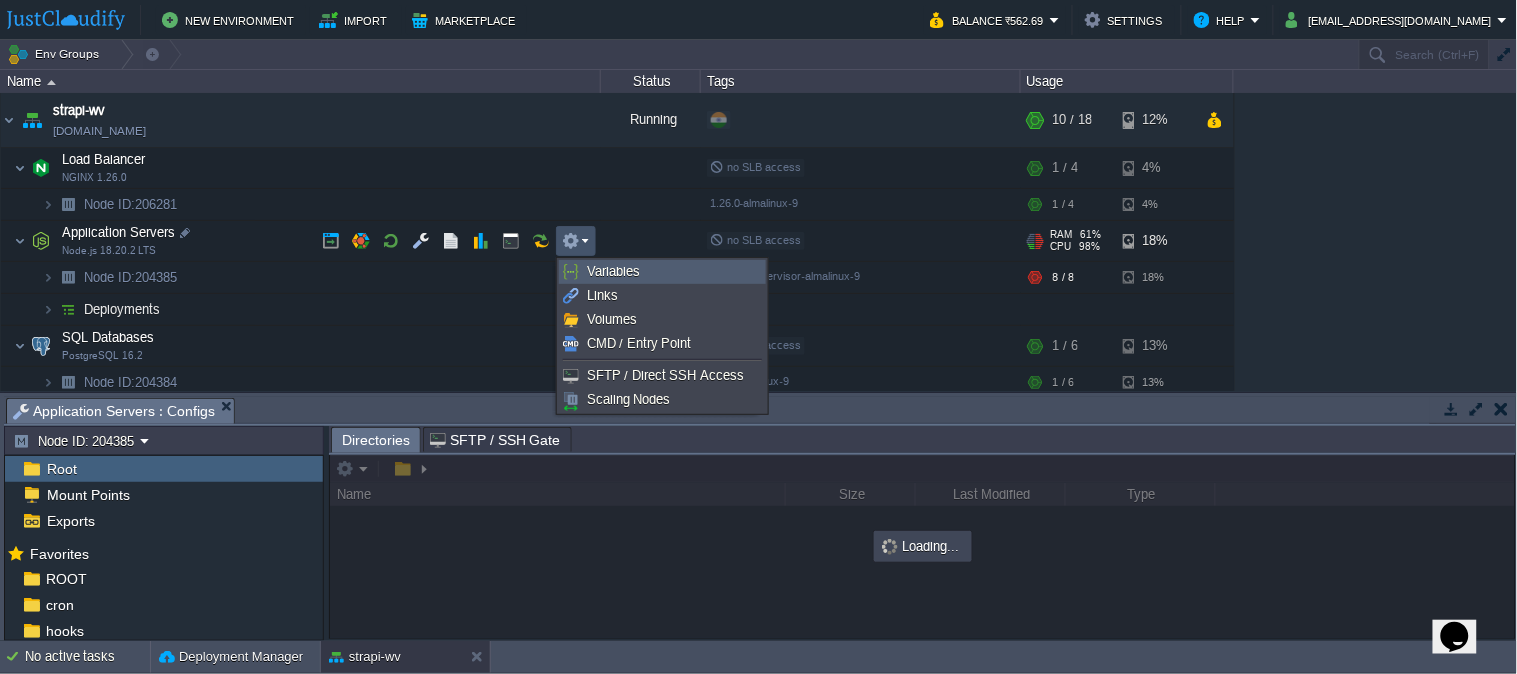 click on "Variables" at bounding box center (662, 272) 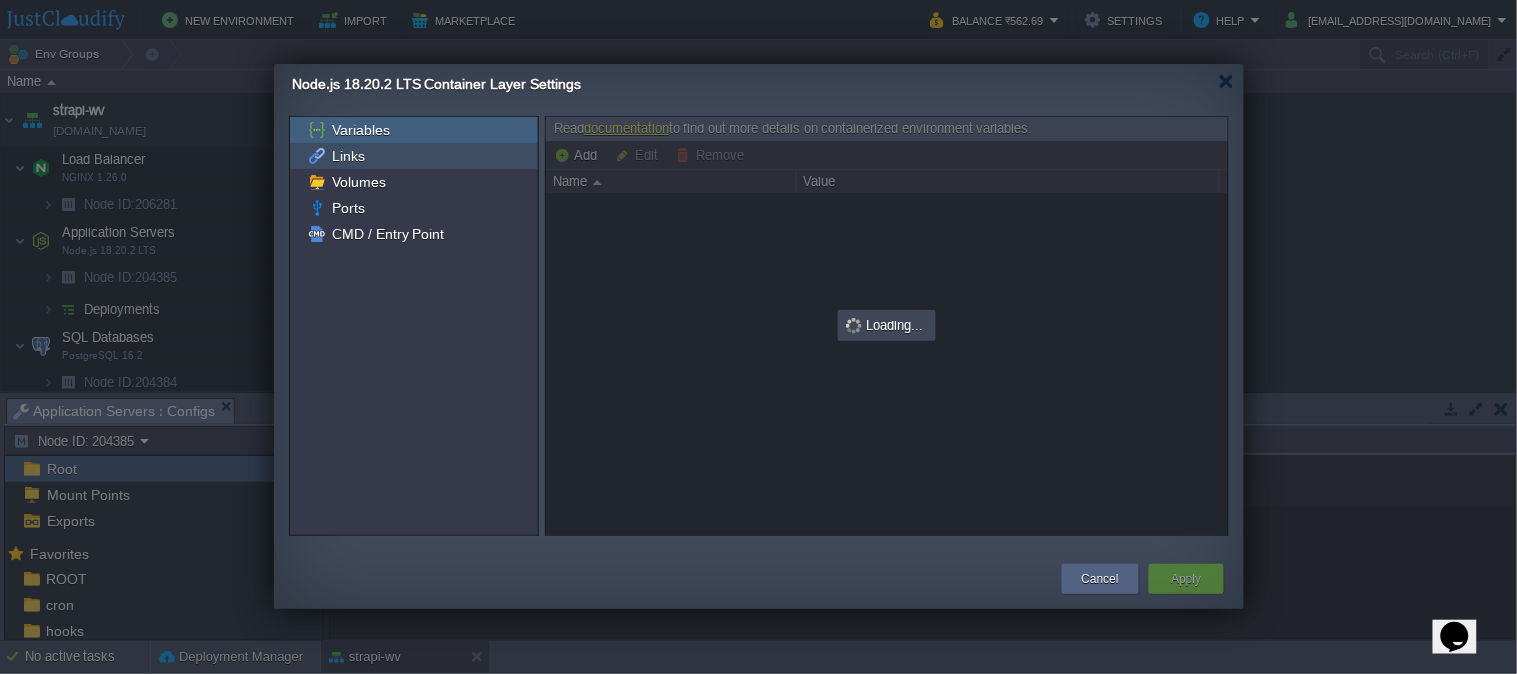click on "Links" at bounding box center (414, 156) 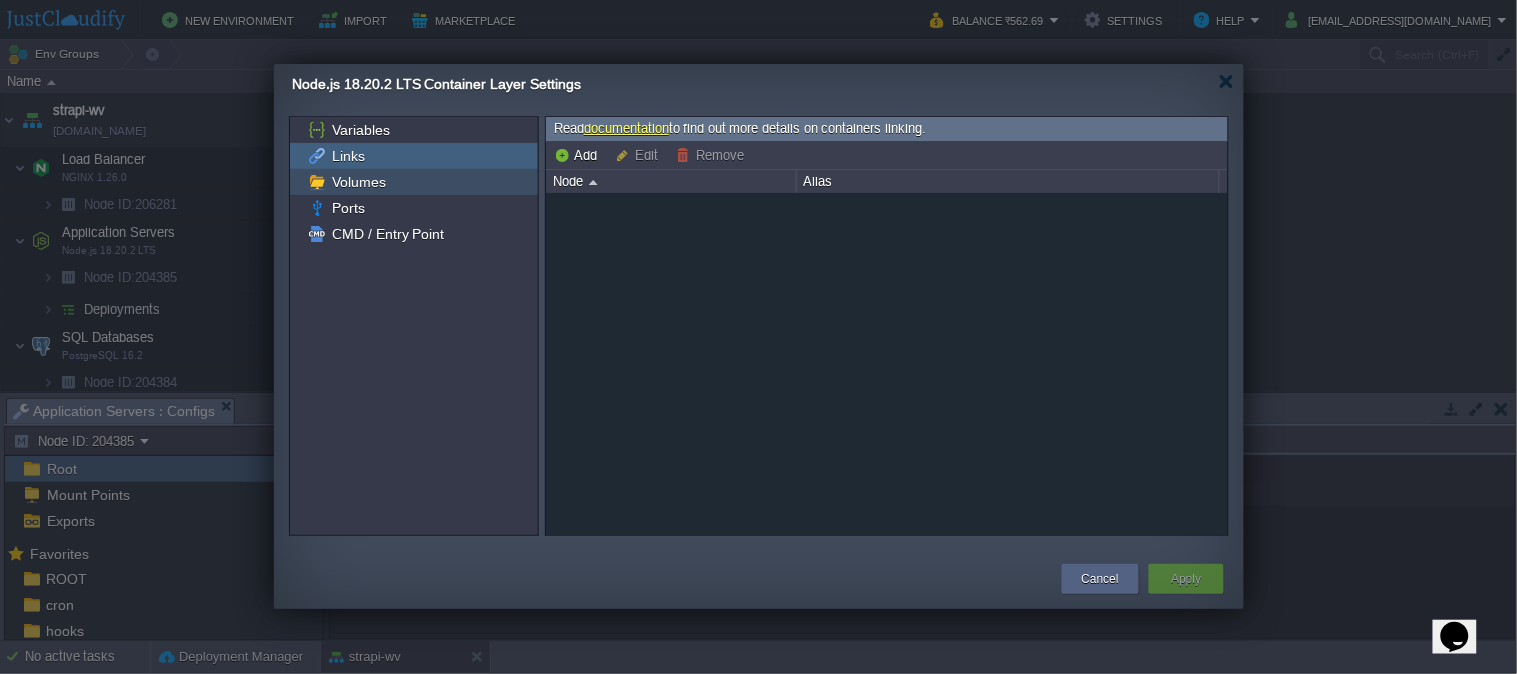 click on "Volumes" at bounding box center [358, 182] 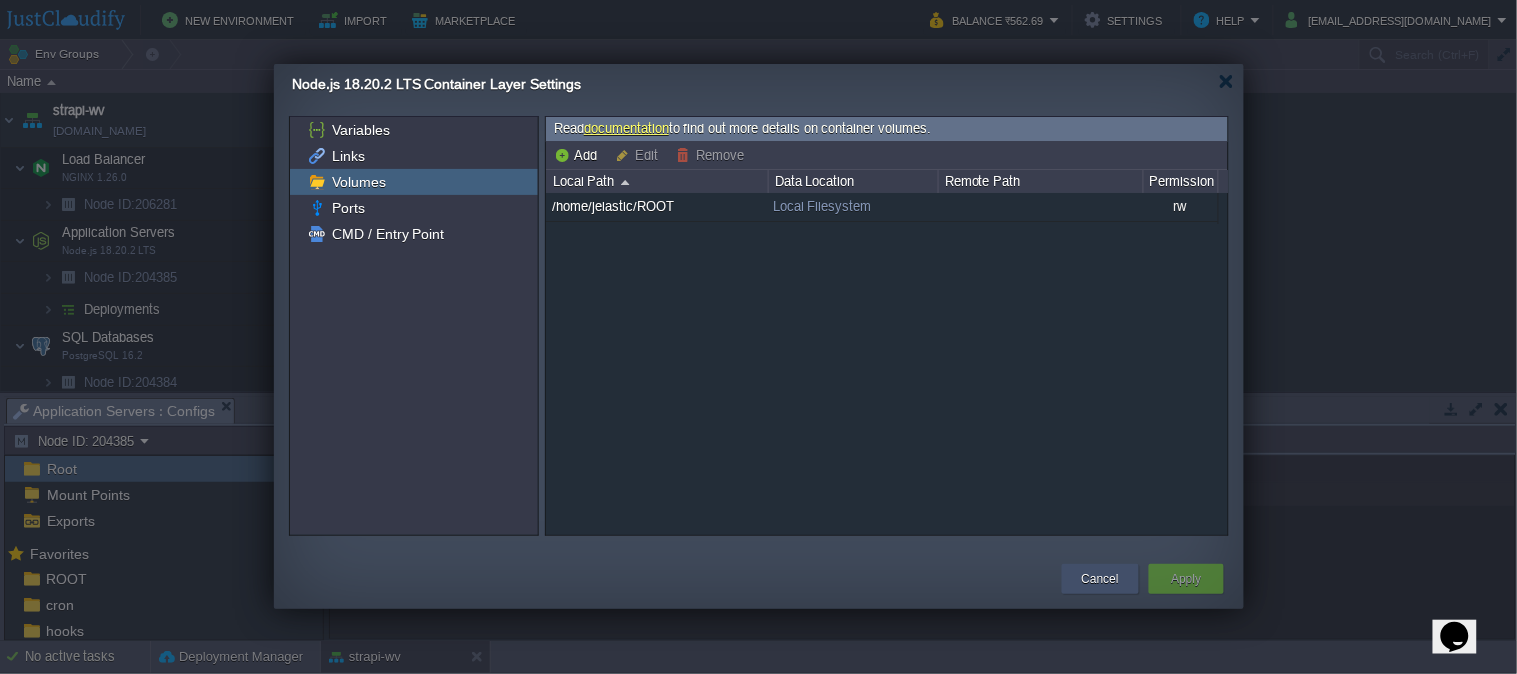 click on "Cancel" at bounding box center [1100, 579] 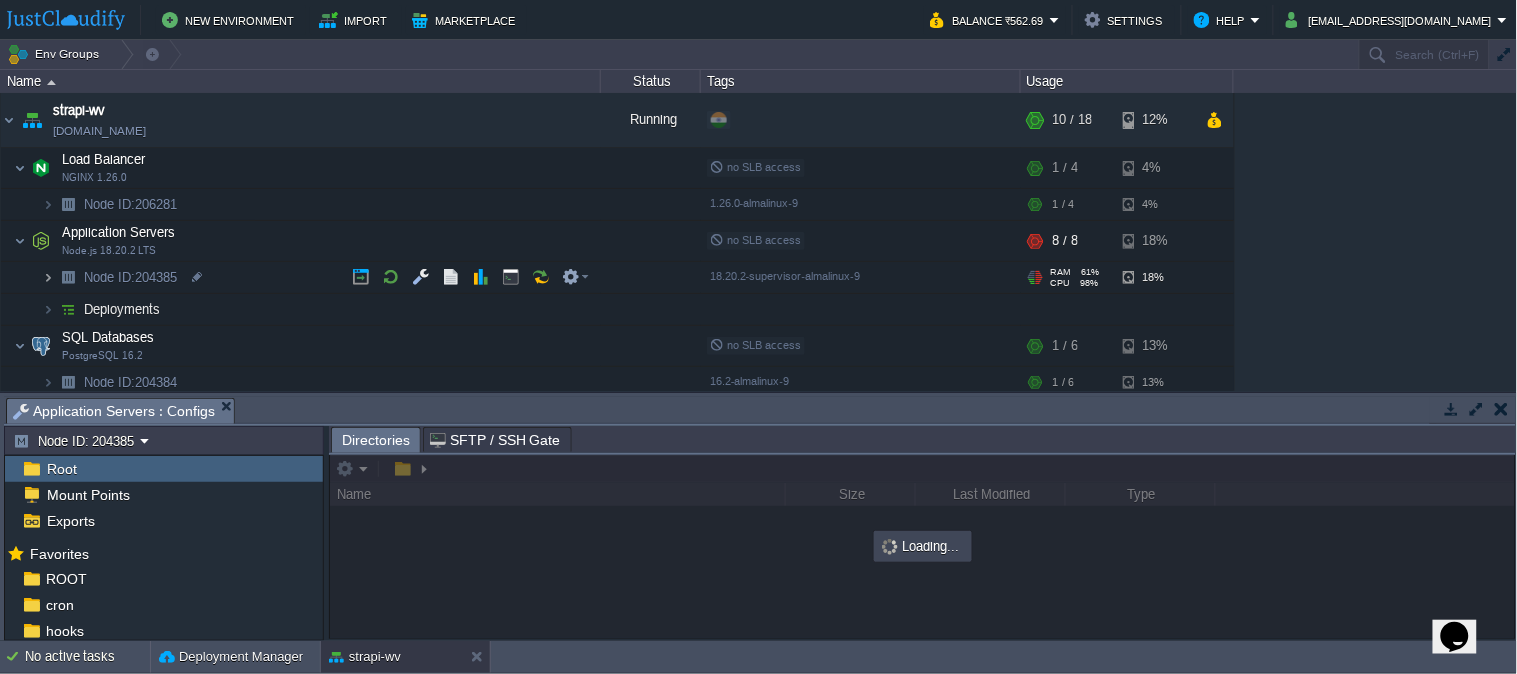 click at bounding box center (48, 277) 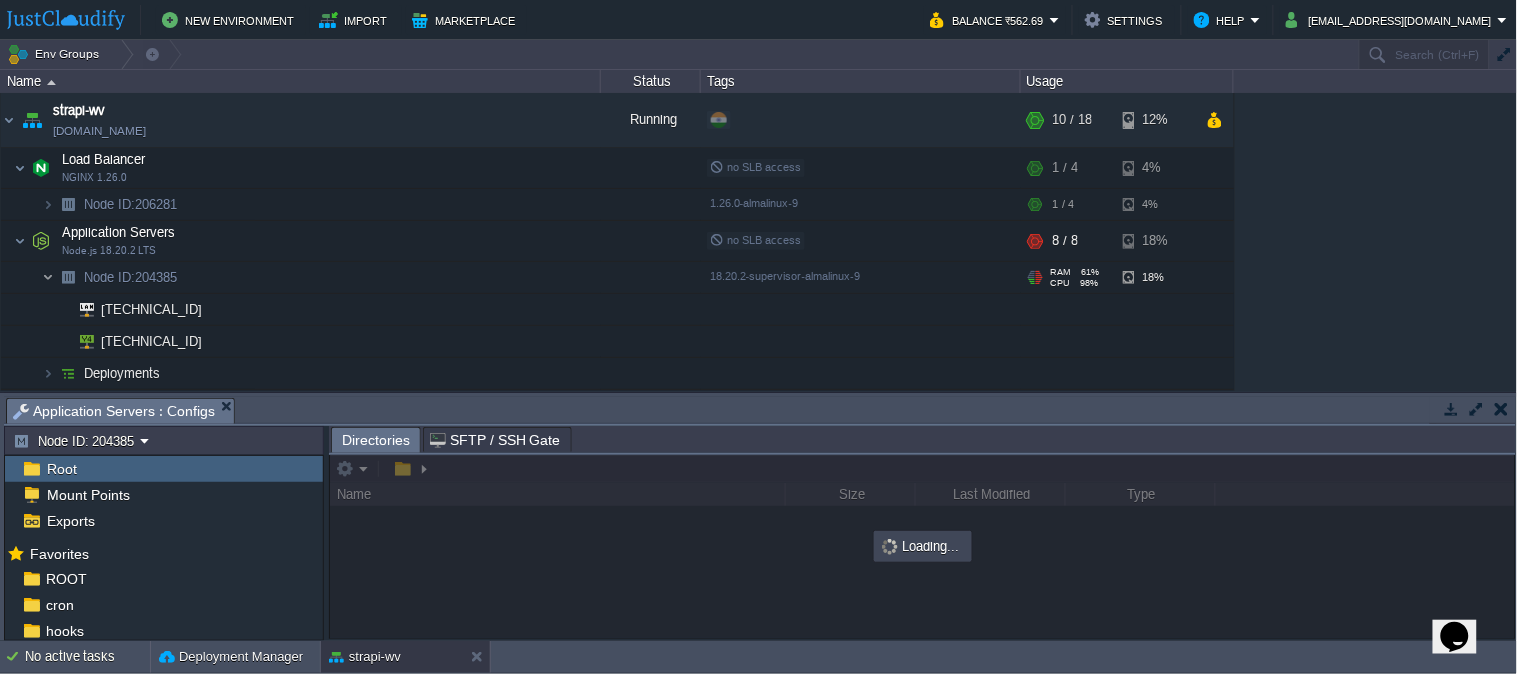 scroll, scrollTop: 73, scrollLeft: 0, axis: vertical 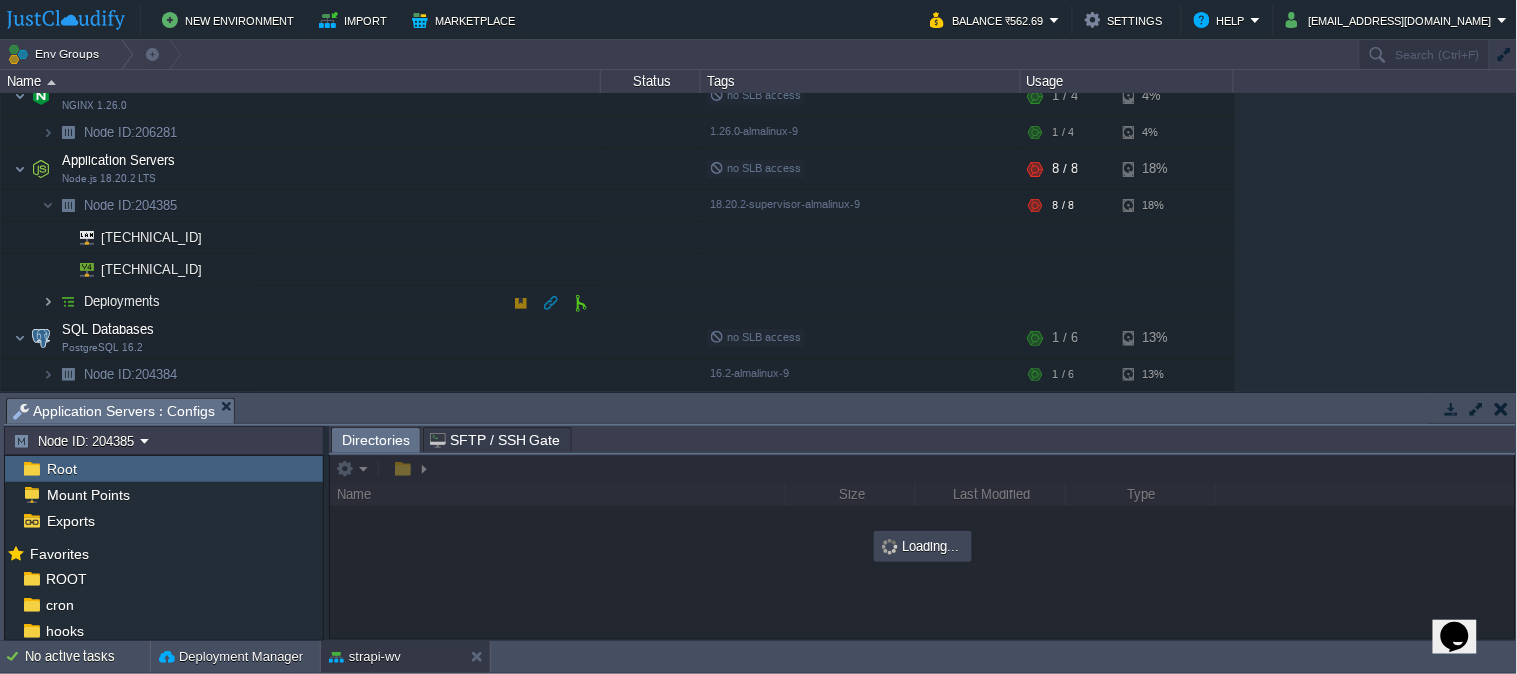 click at bounding box center (48, 301) 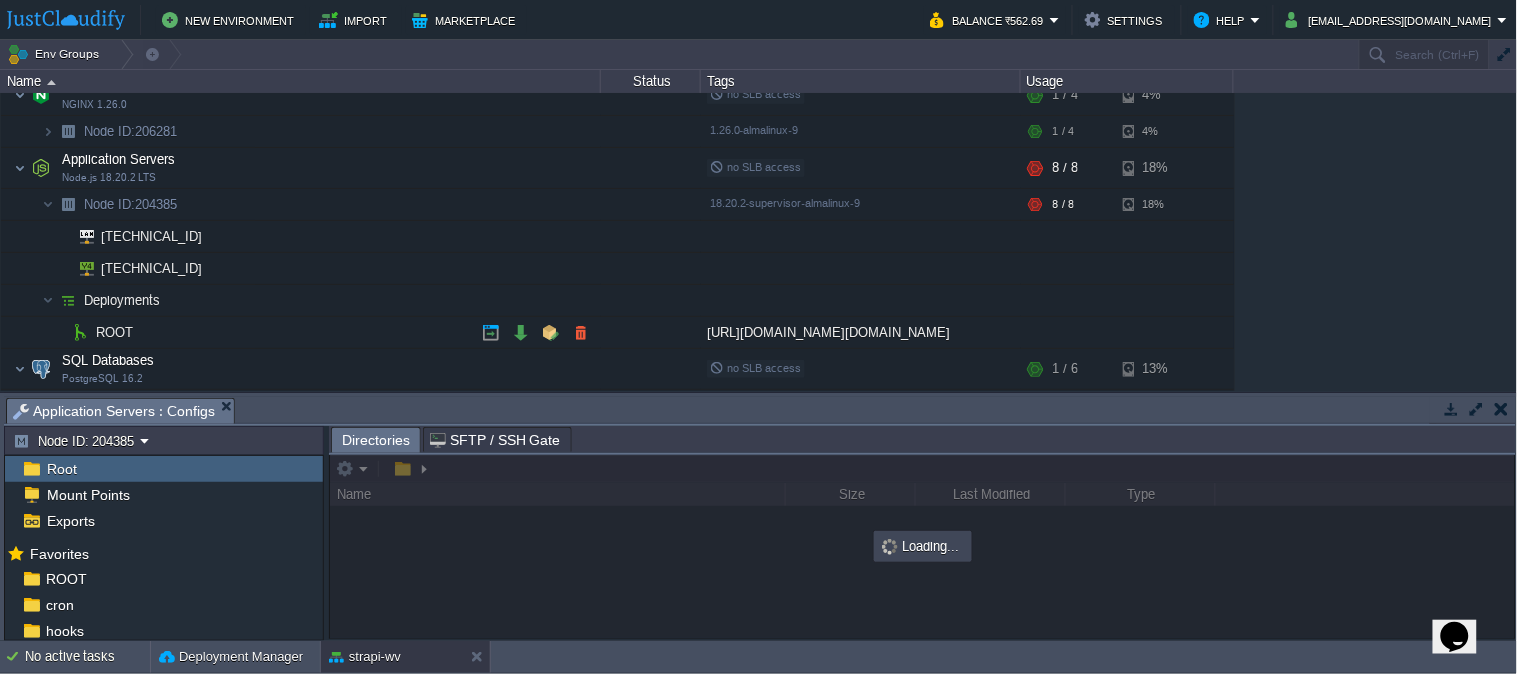 click on "ROOT" at bounding box center (115, 332) 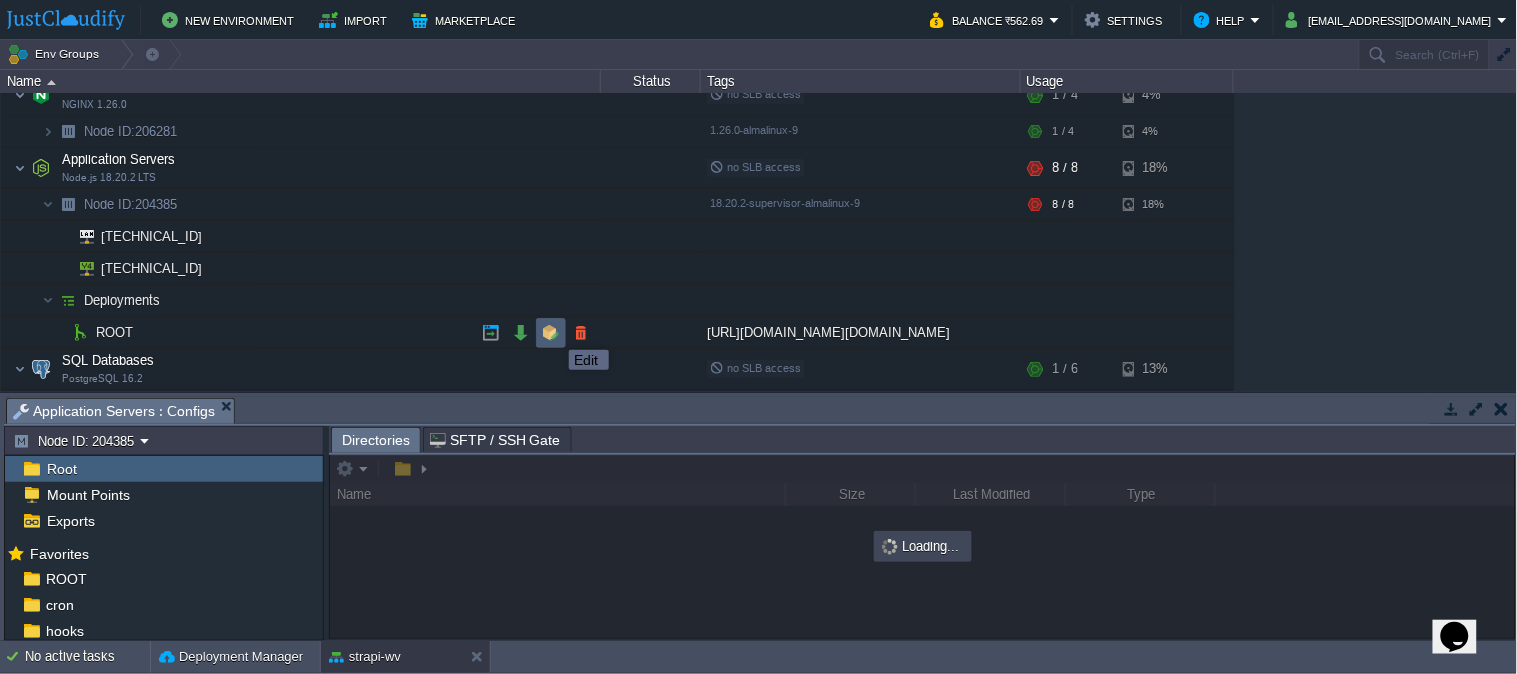 click at bounding box center [551, 333] 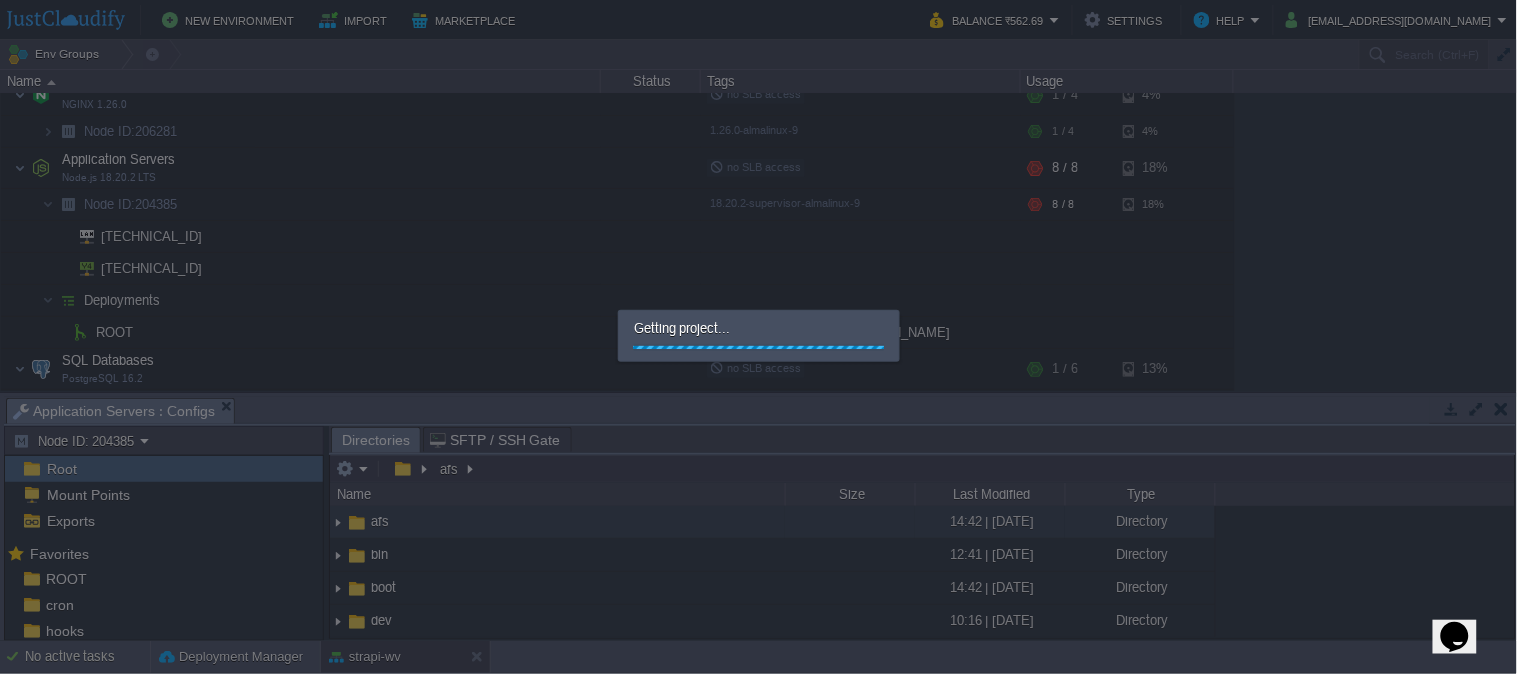 click at bounding box center [759, 337] 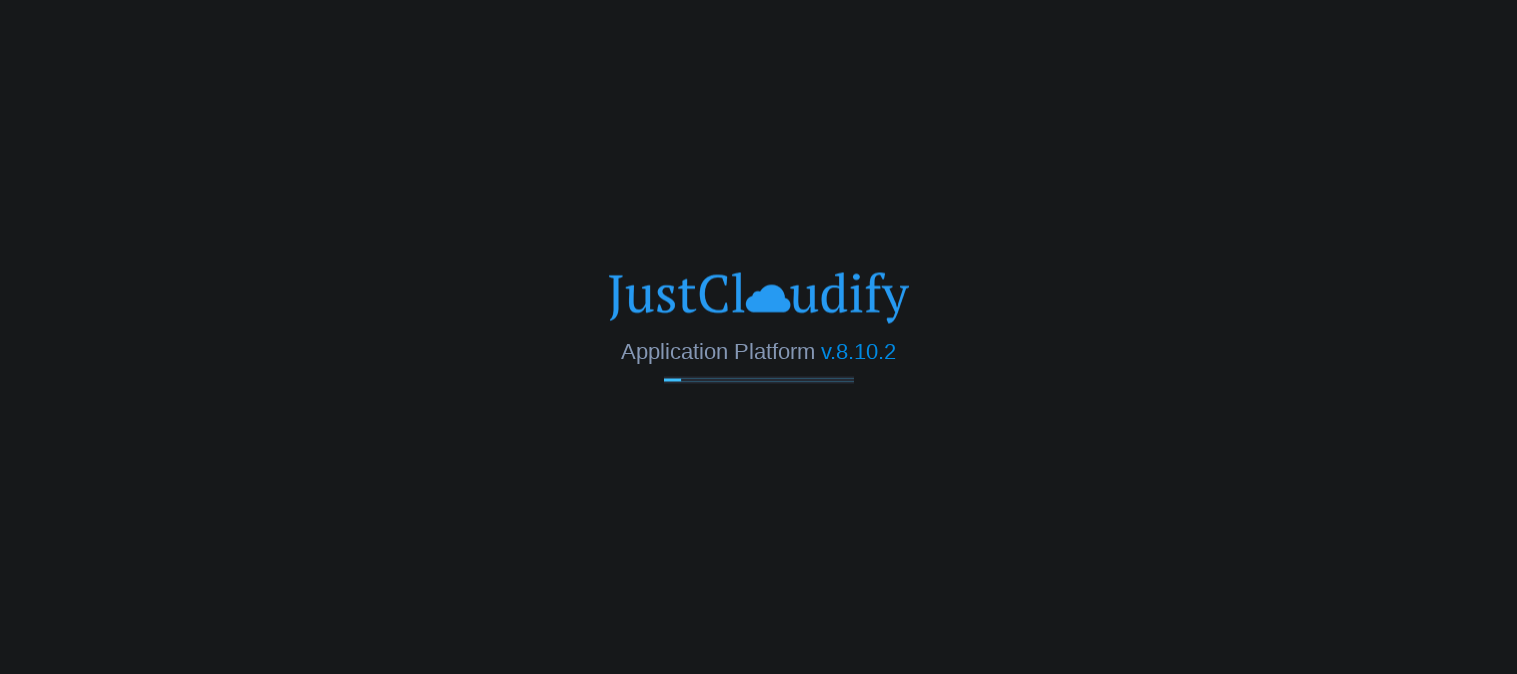 scroll, scrollTop: 0, scrollLeft: 0, axis: both 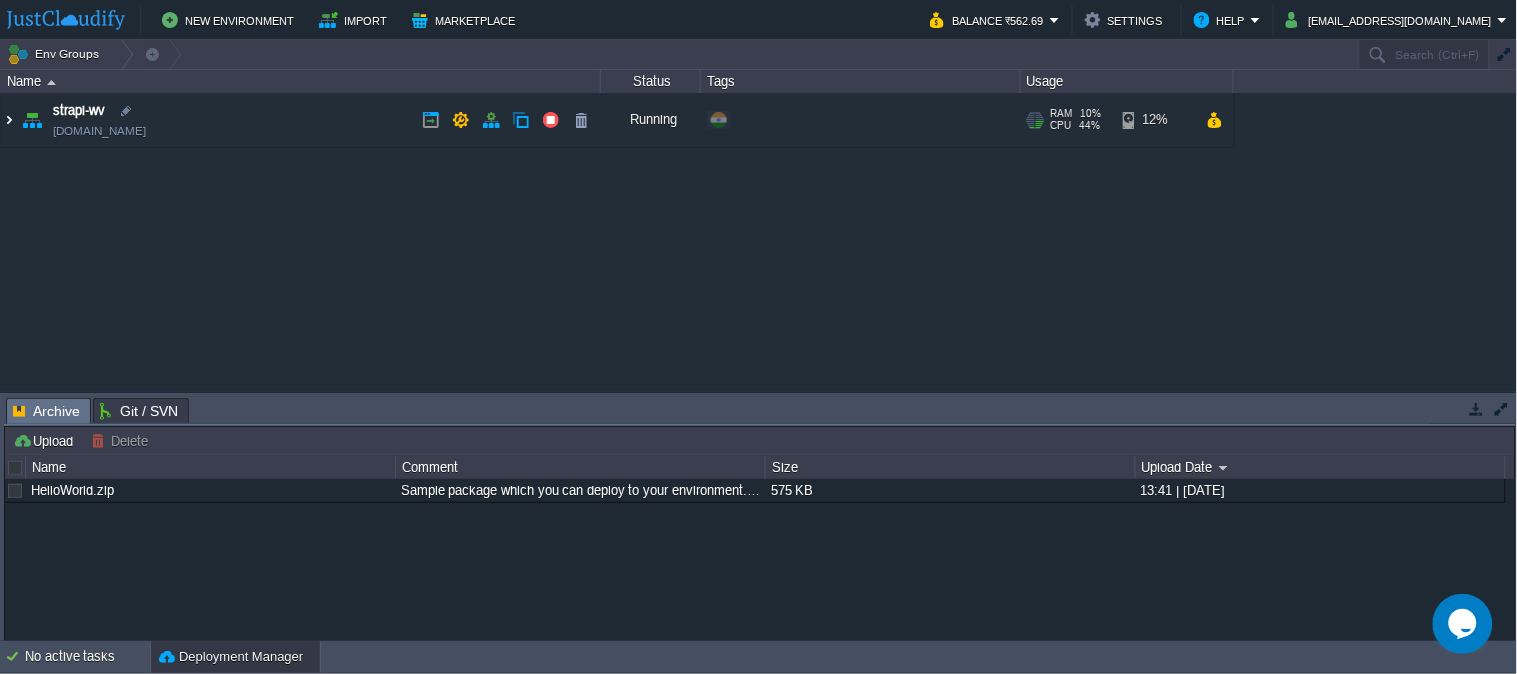 click at bounding box center (9, 120) 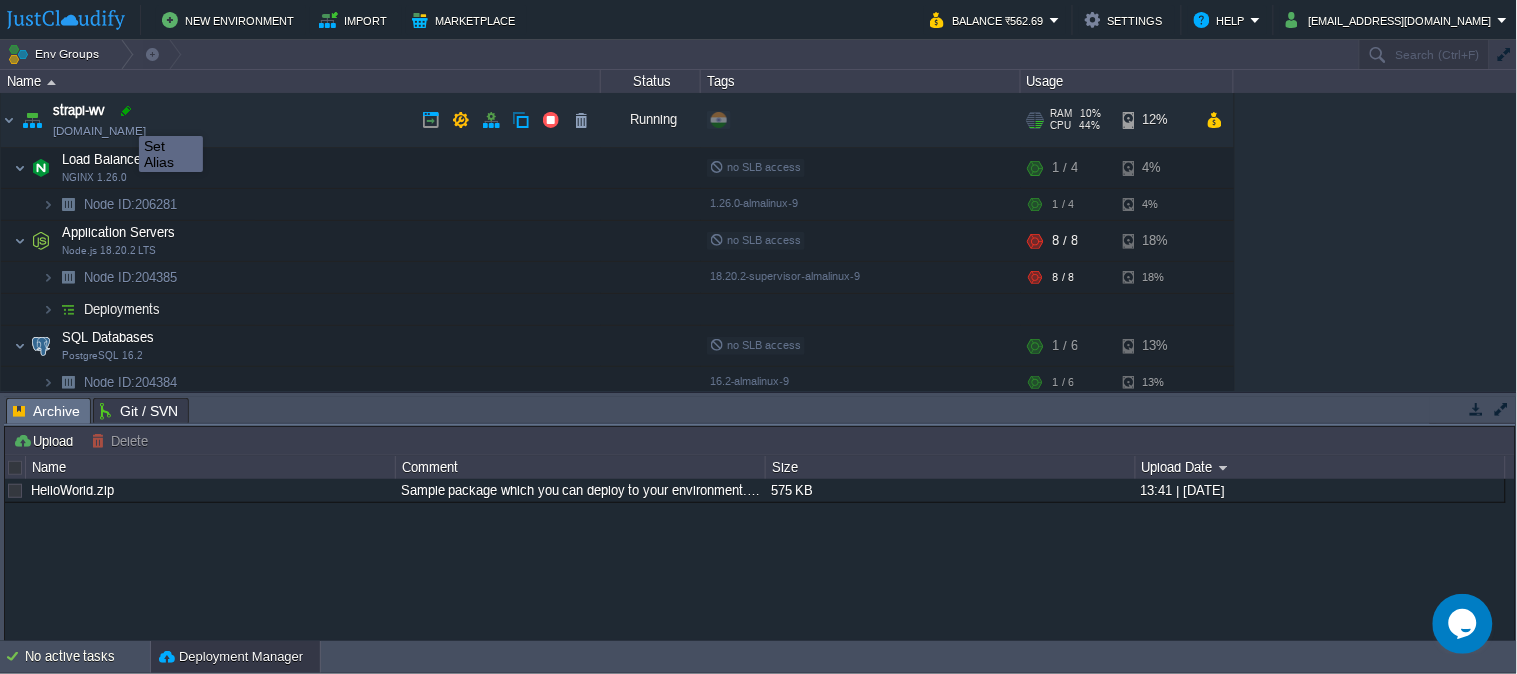 click at bounding box center (126, 111) 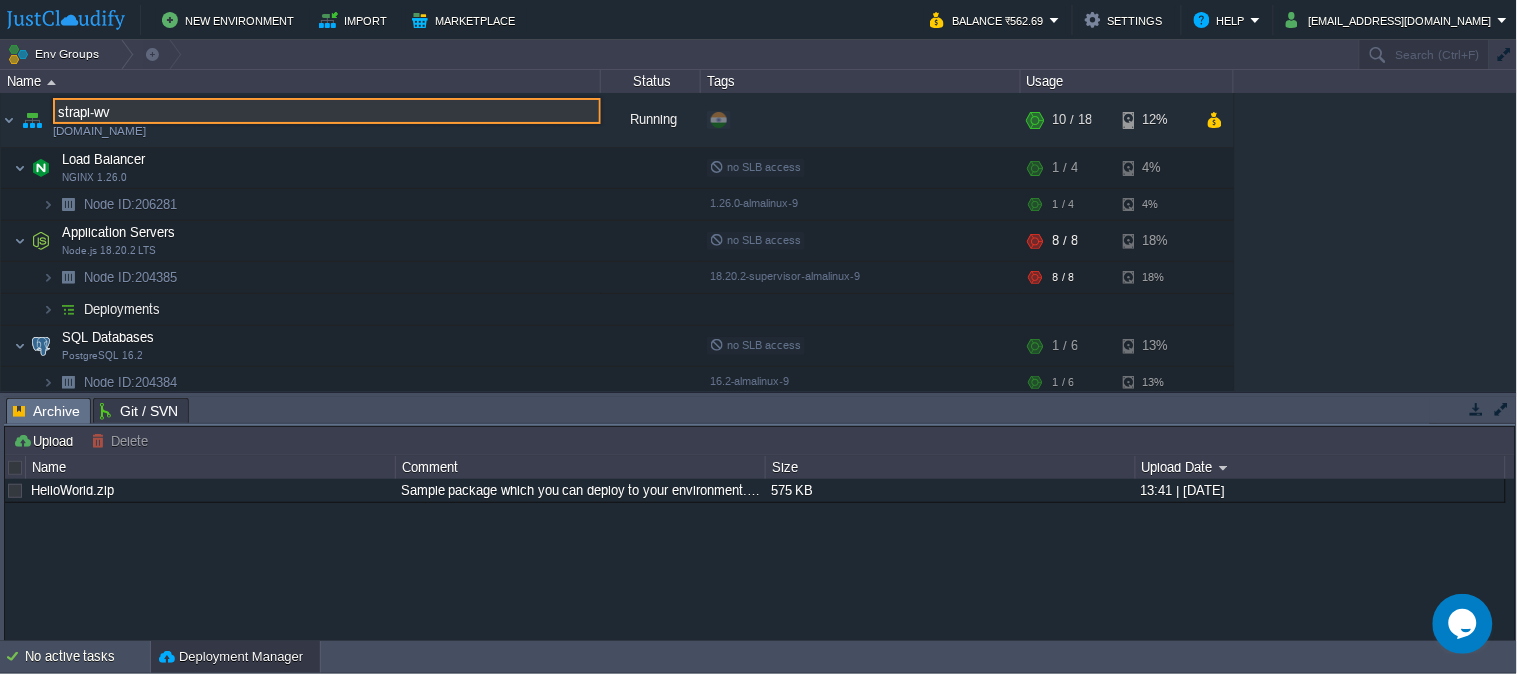 click on "Env Groups" at bounding box center [678, 54] 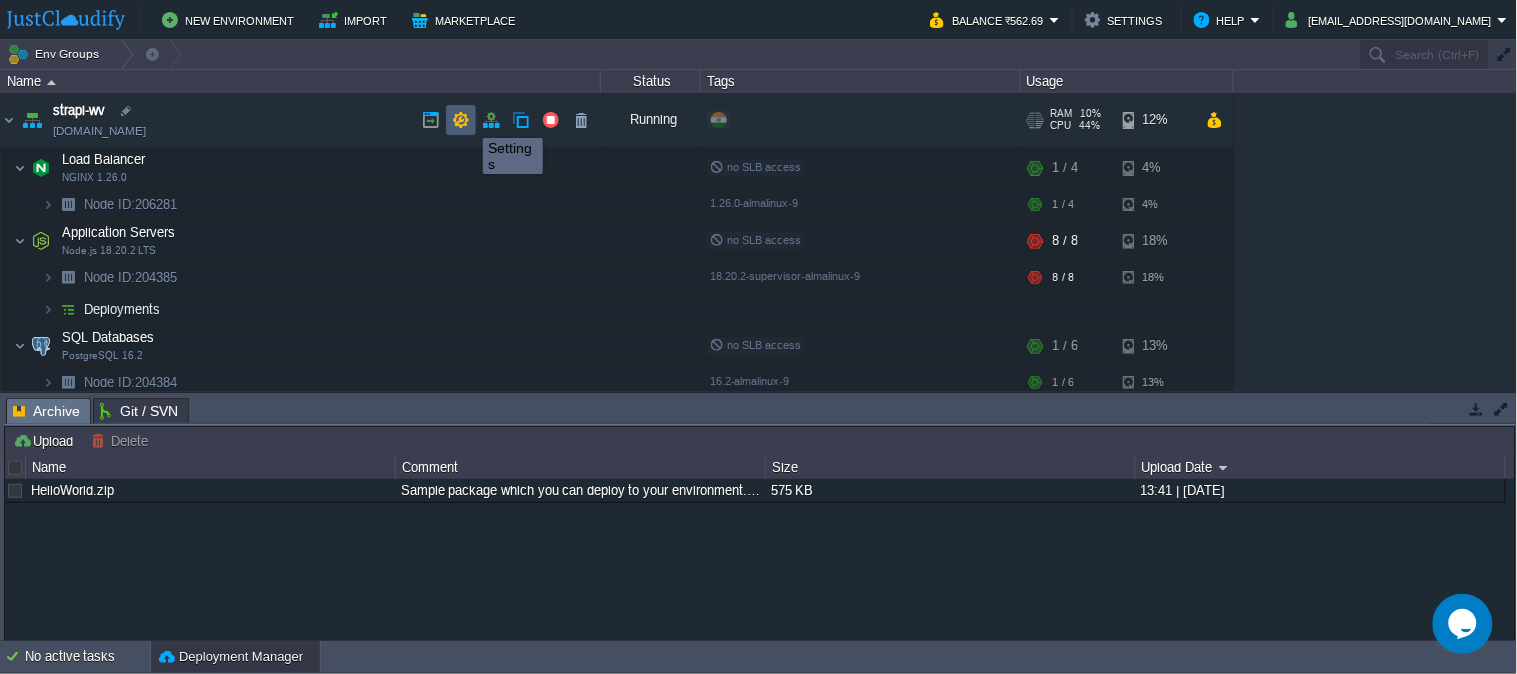 click at bounding box center [461, 120] 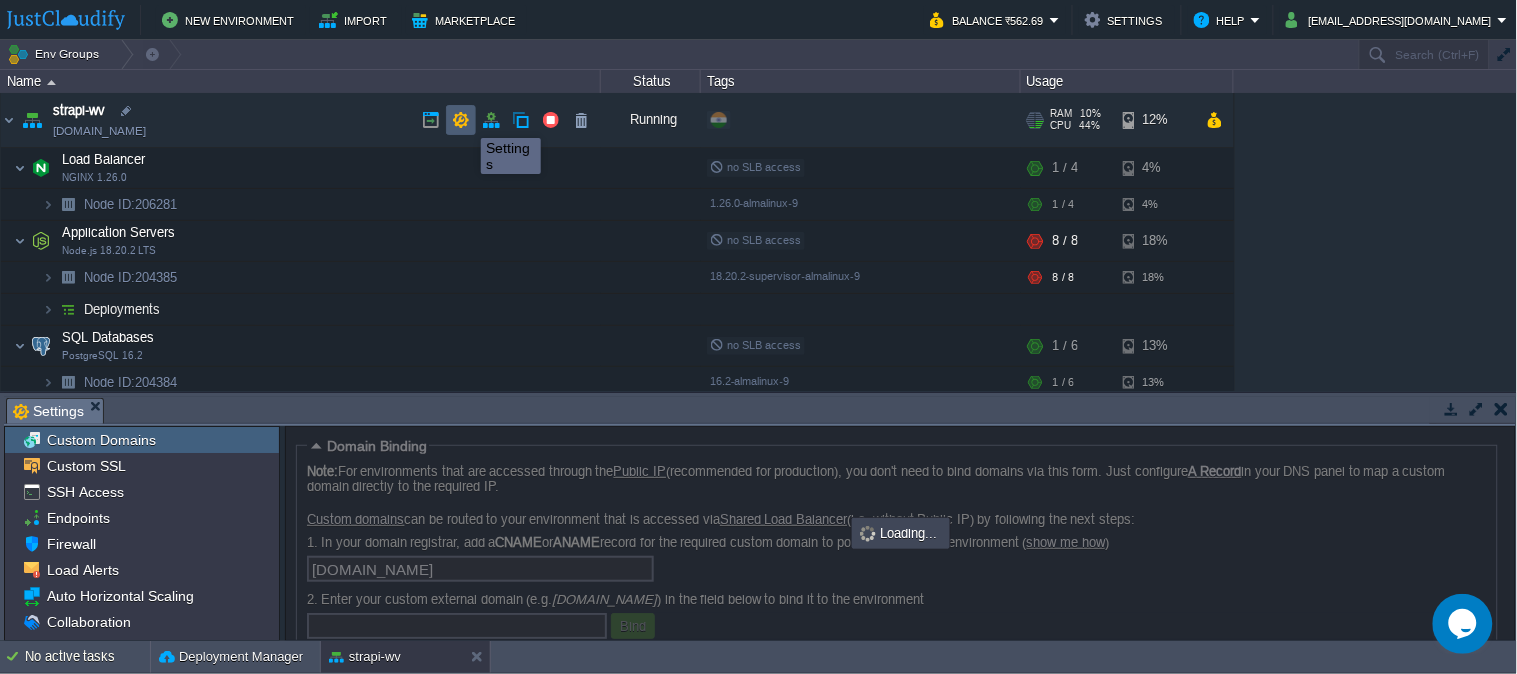 scroll, scrollTop: 3, scrollLeft: 0, axis: vertical 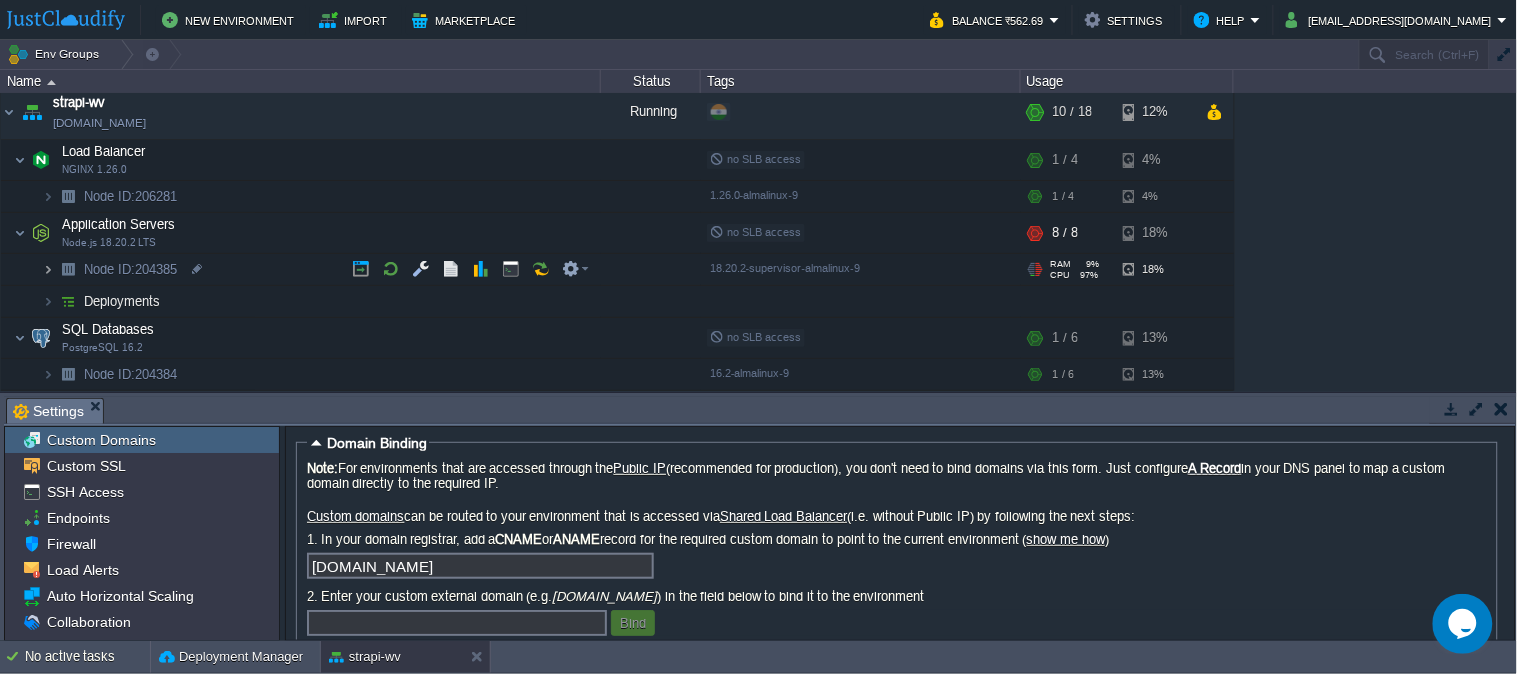 click at bounding box center [48, 269] 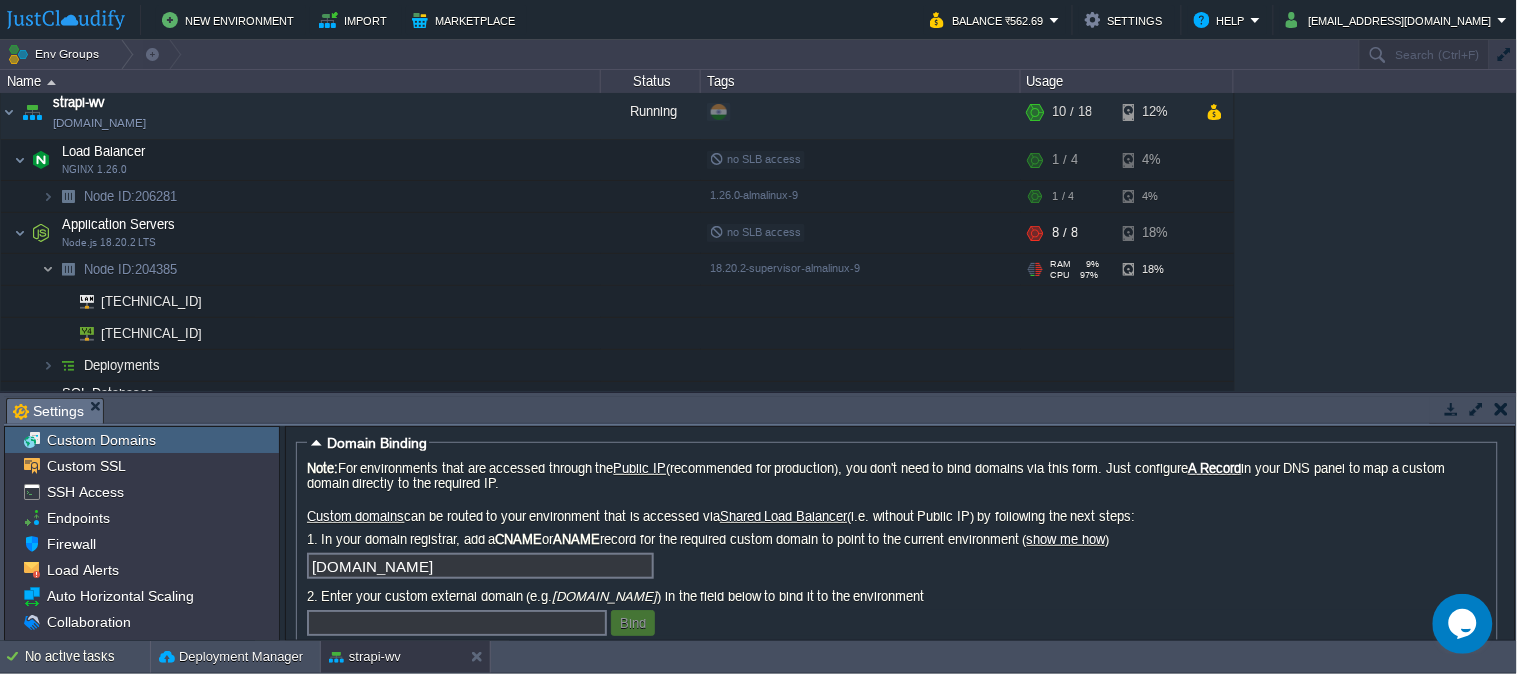 scroll, scrollTop: 73, scrollLeft: 0, axis: vertical 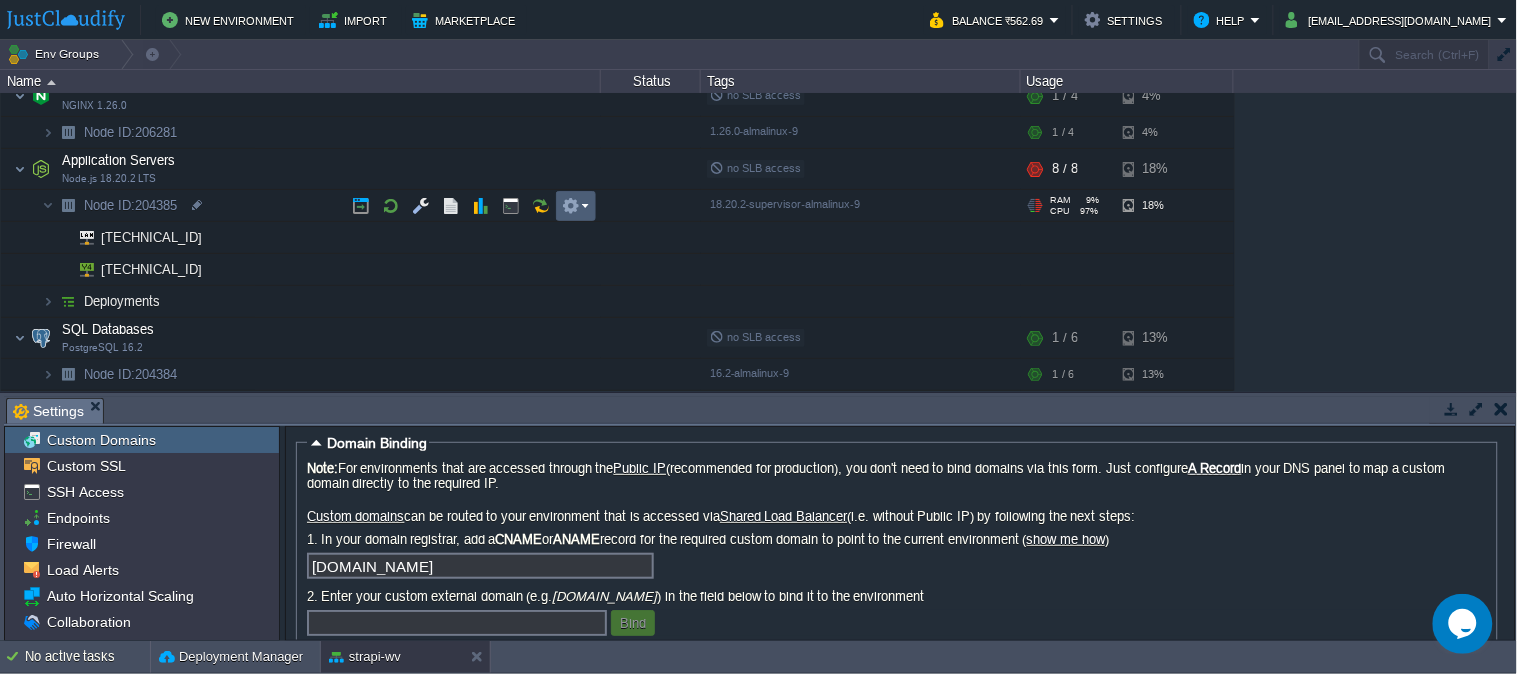 click at bounding box center (575, 206) 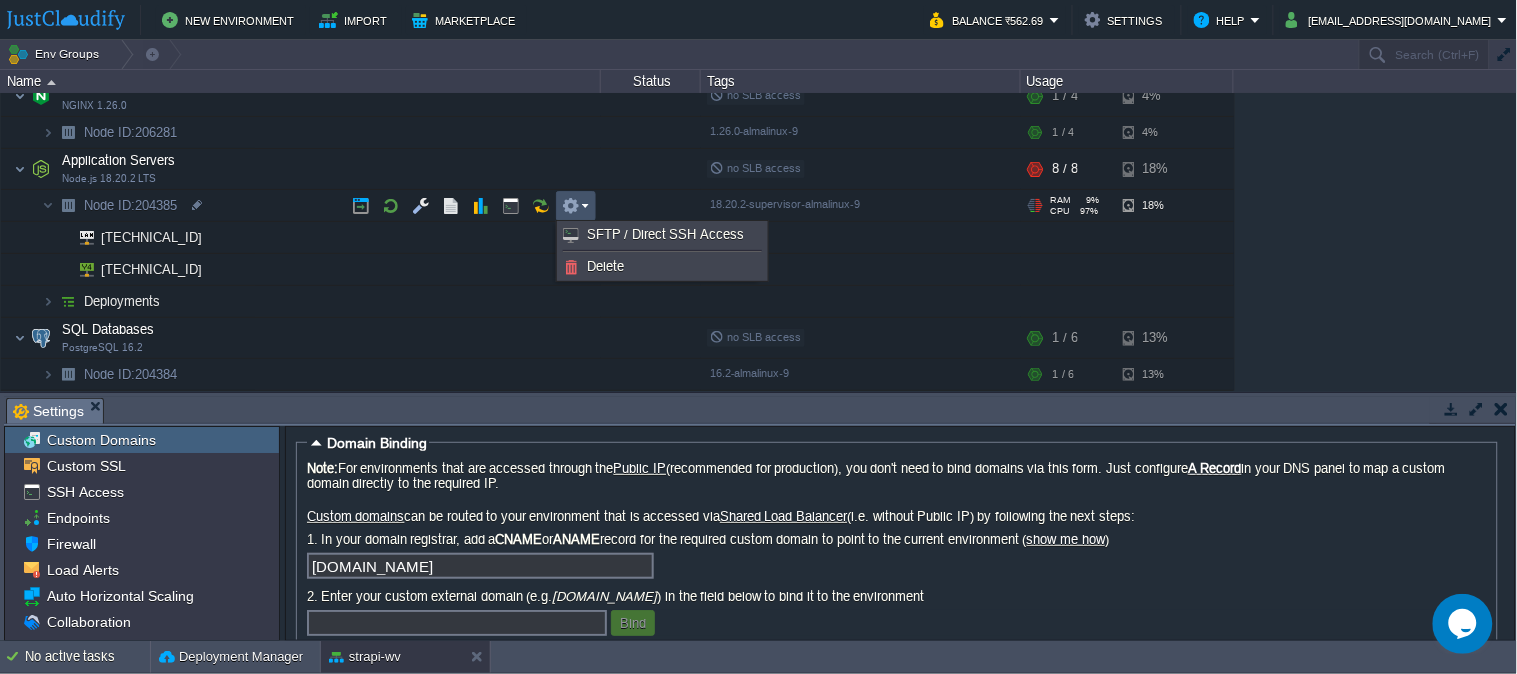 click at bounding box center (571, 206) 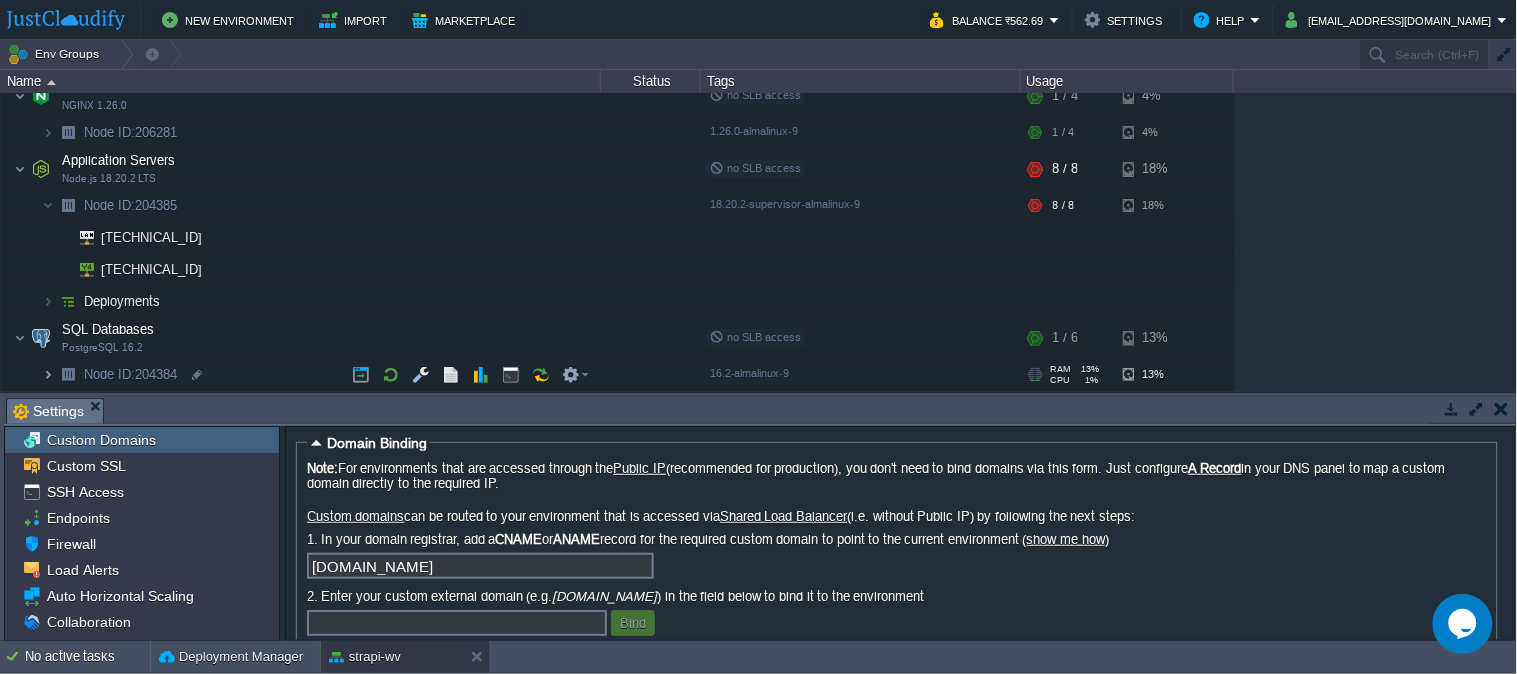 click at bounding box center (48, 374) 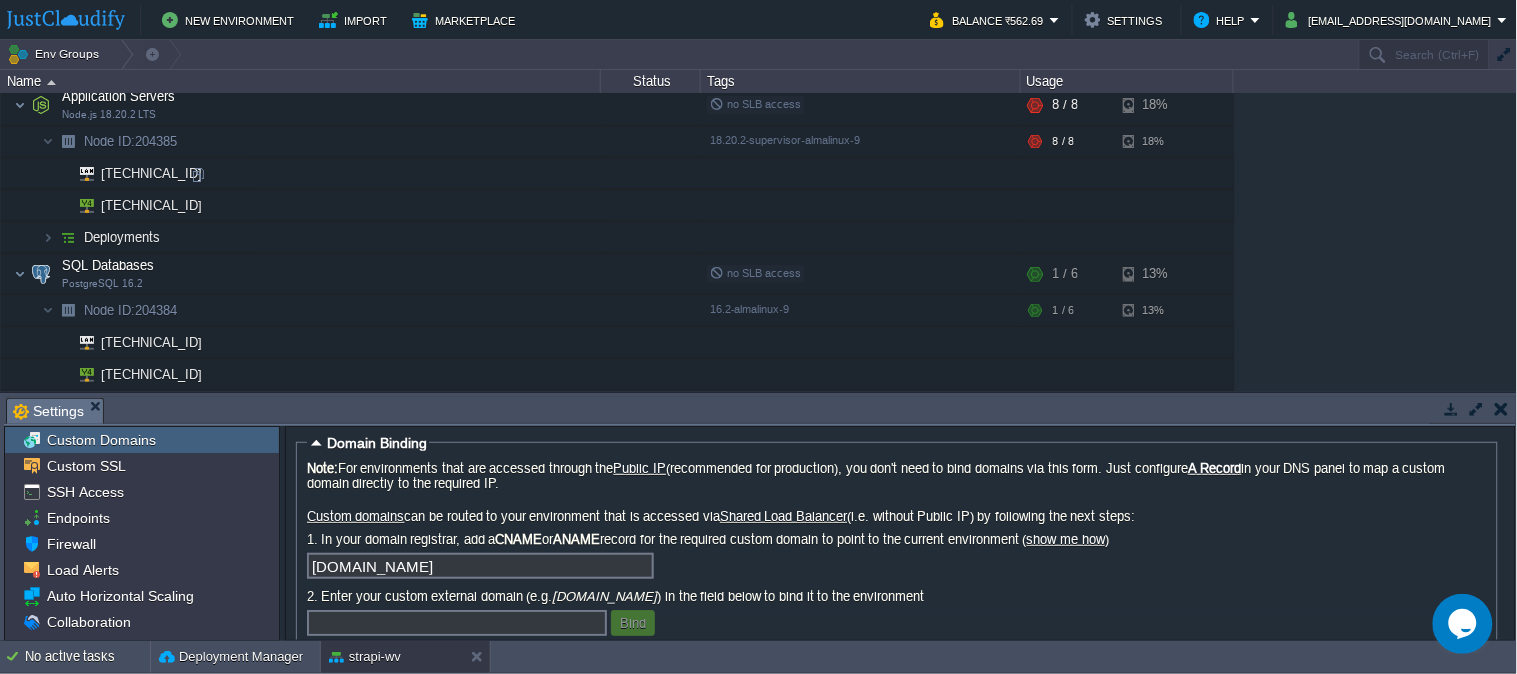 scroll, scrollTop: 0, scrollLeft: 0, axis: both 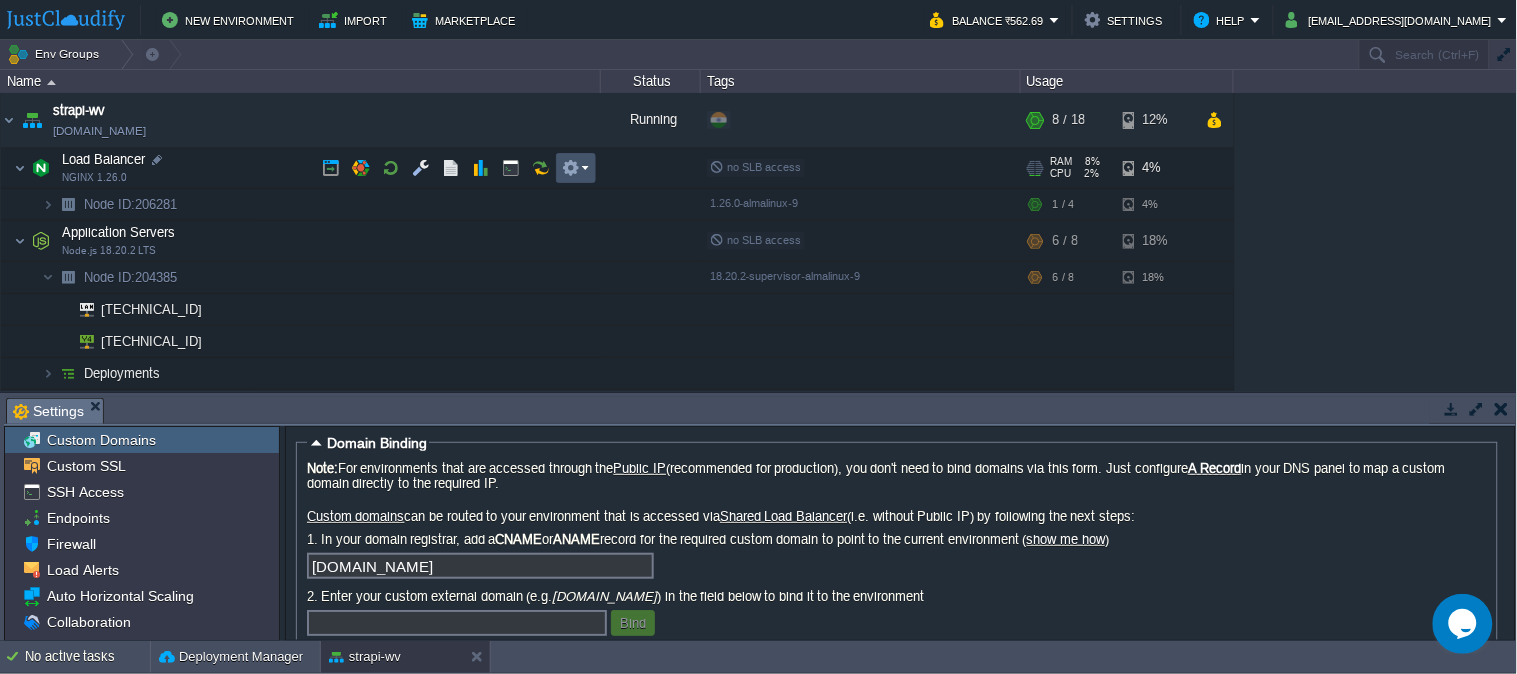 click at bounding box center [571, 168] 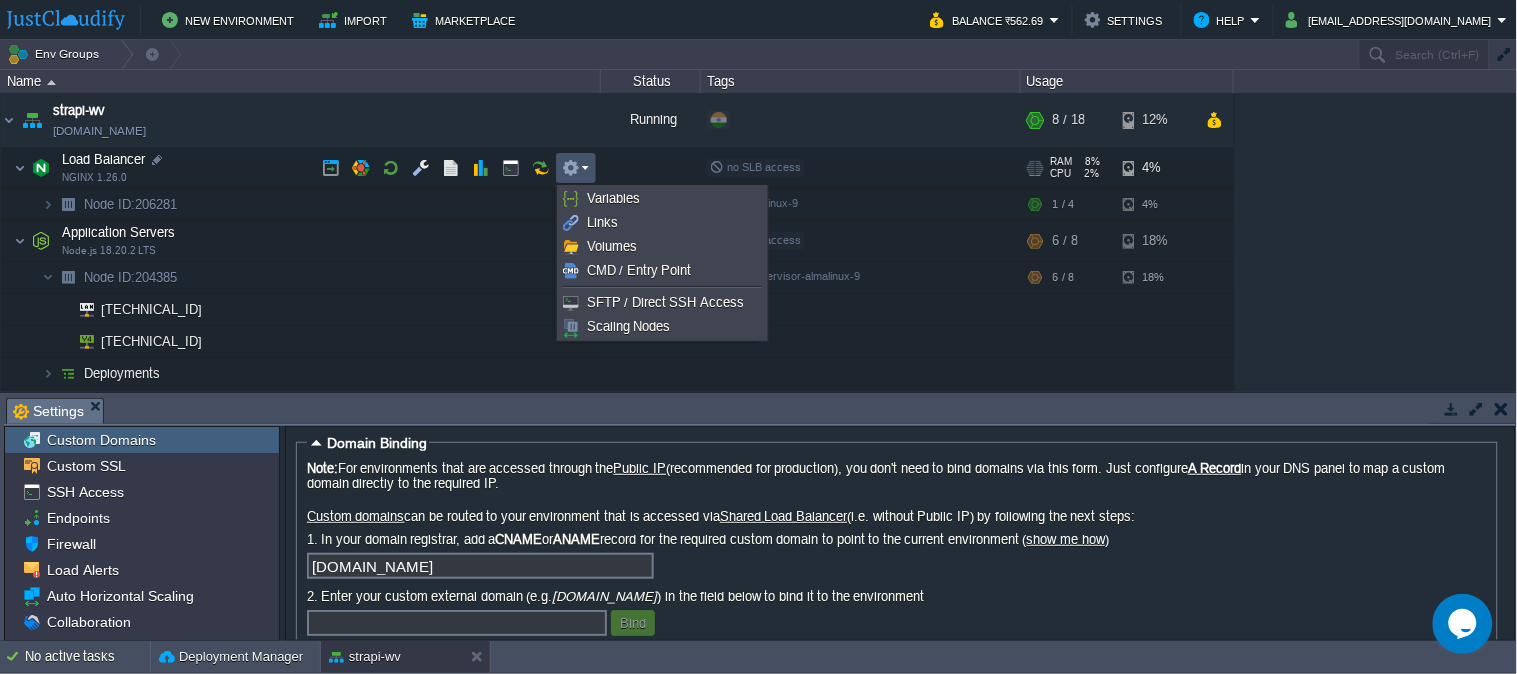 click at bounding box center (571, 168) 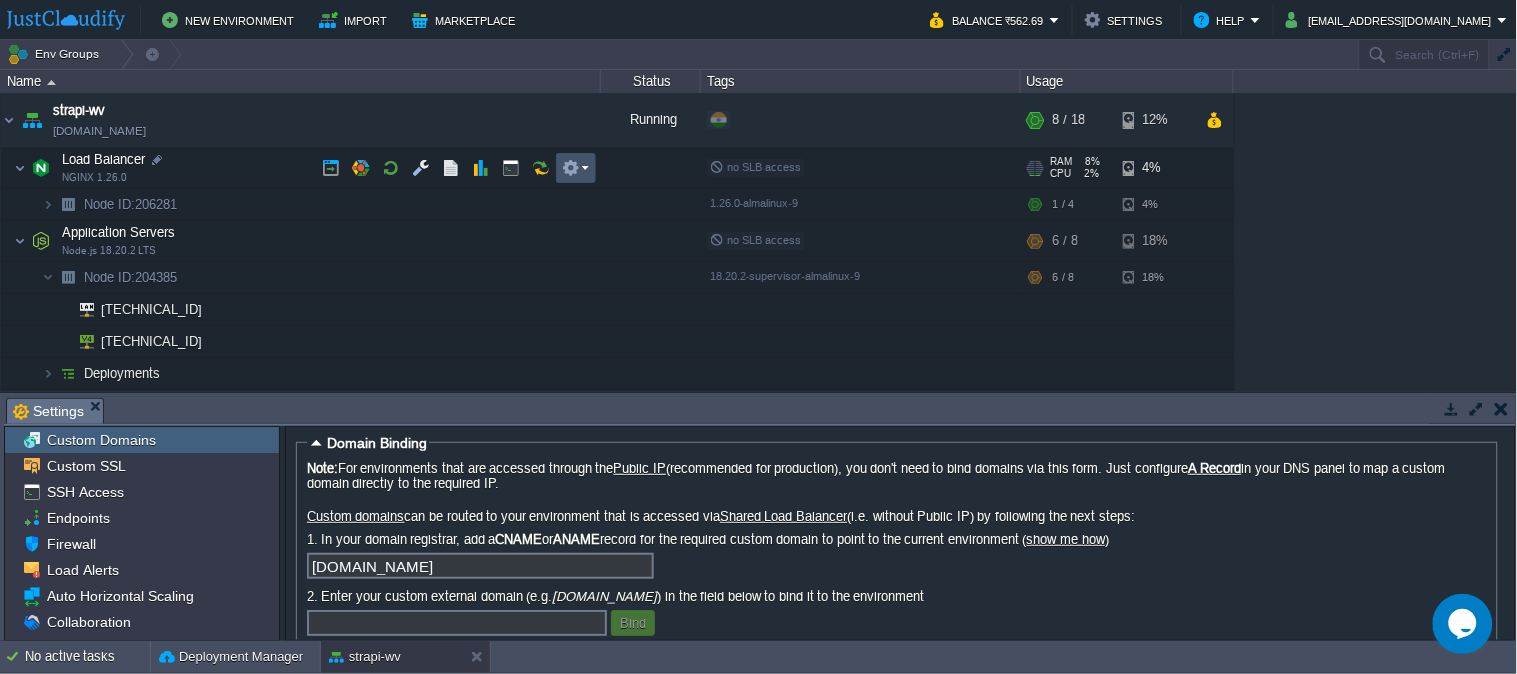click at bounding box center [571, 168] 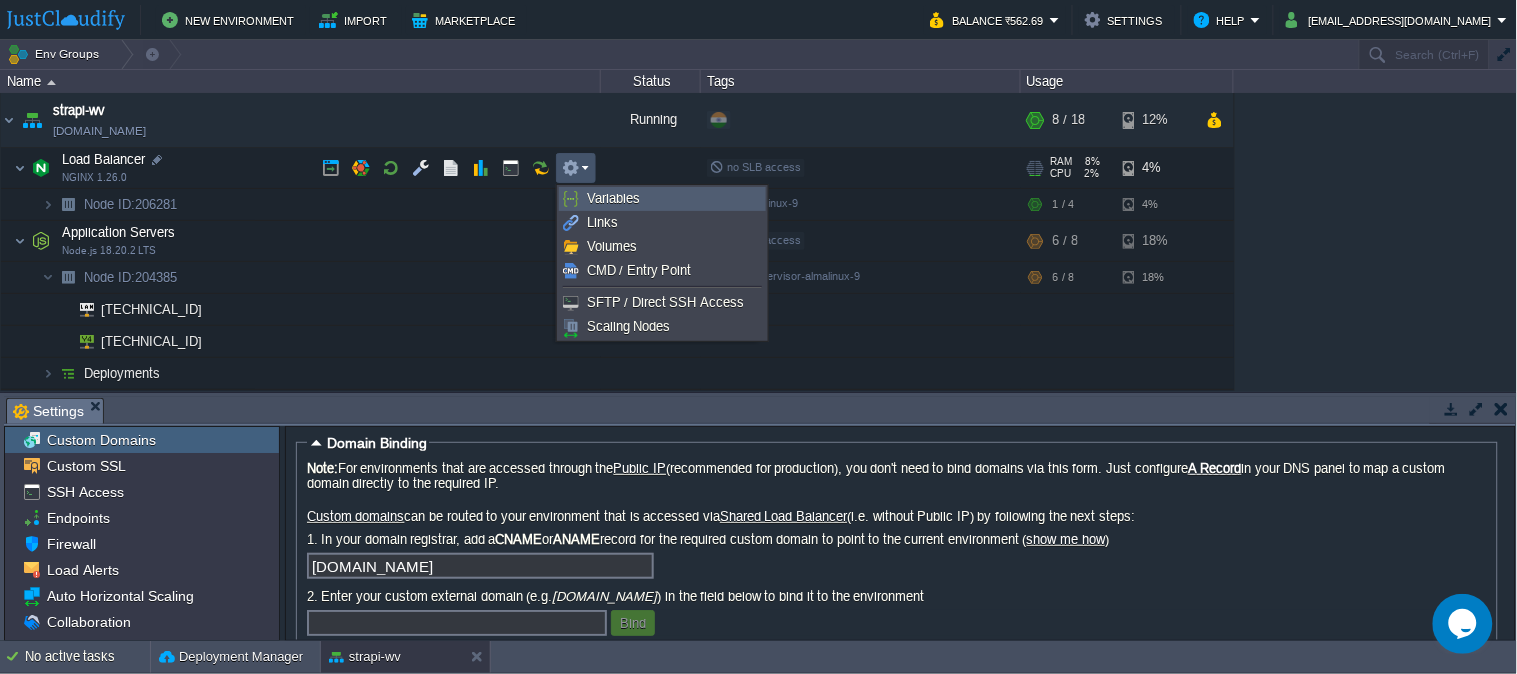 click on "Variables" at bounding box center (662, 199) 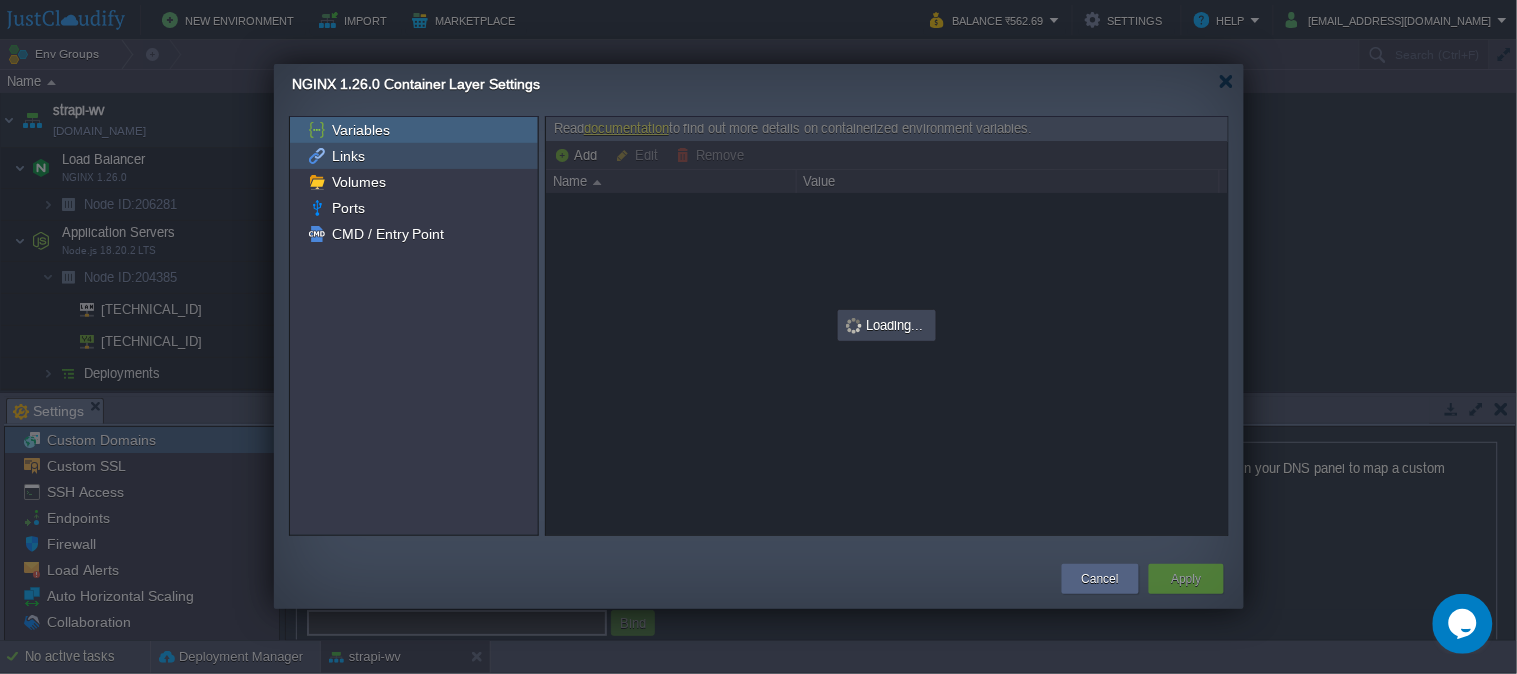 click on "Links" at bounding box center (348, 156) 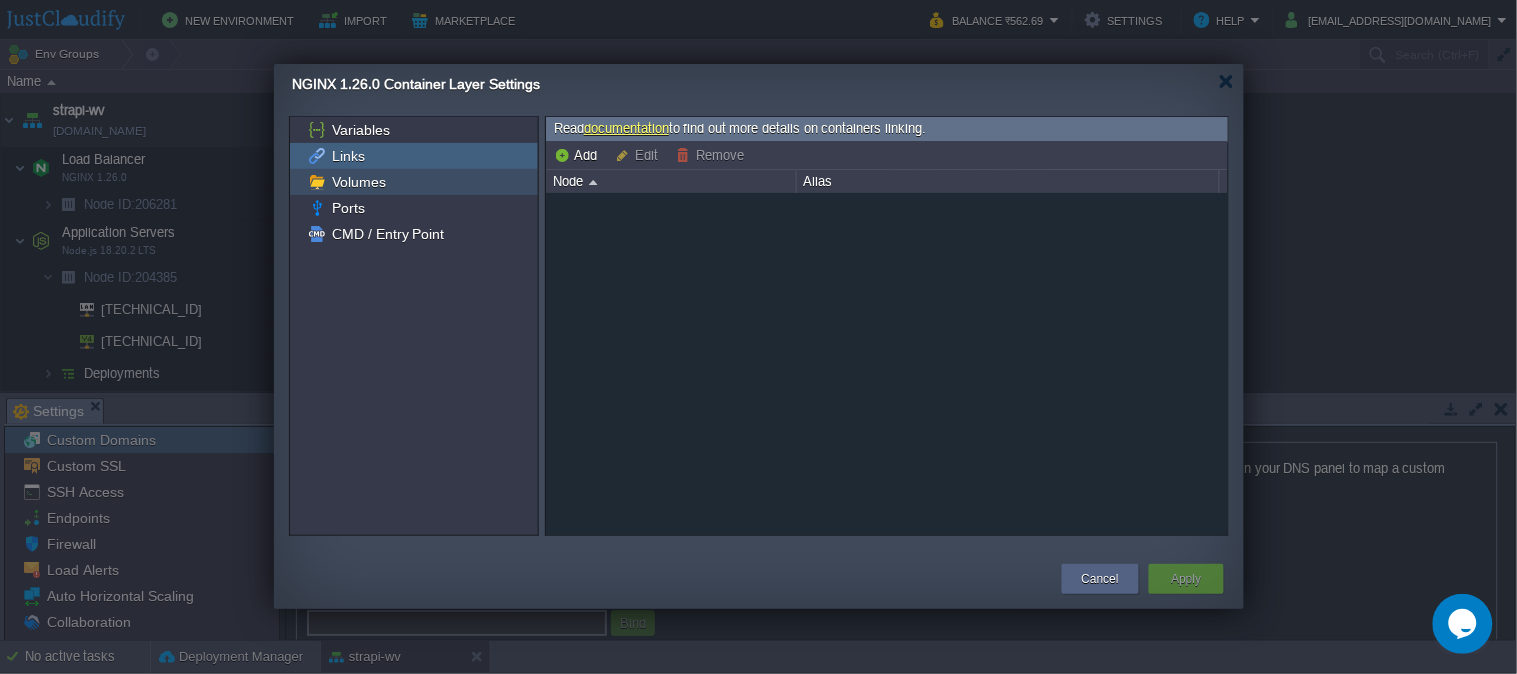click on "Volumes" at bounding box center [358, 182] 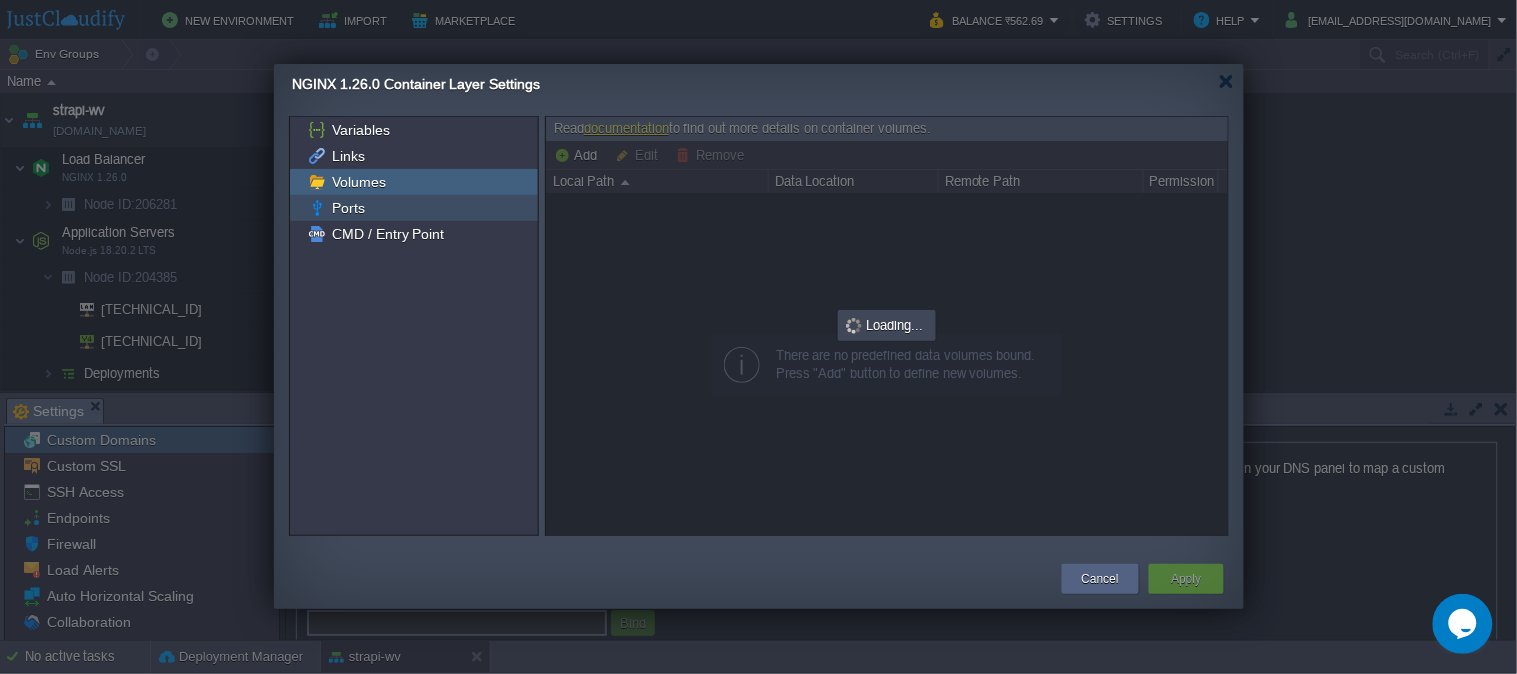 click on "Ports" at bounding box center (348, 208) 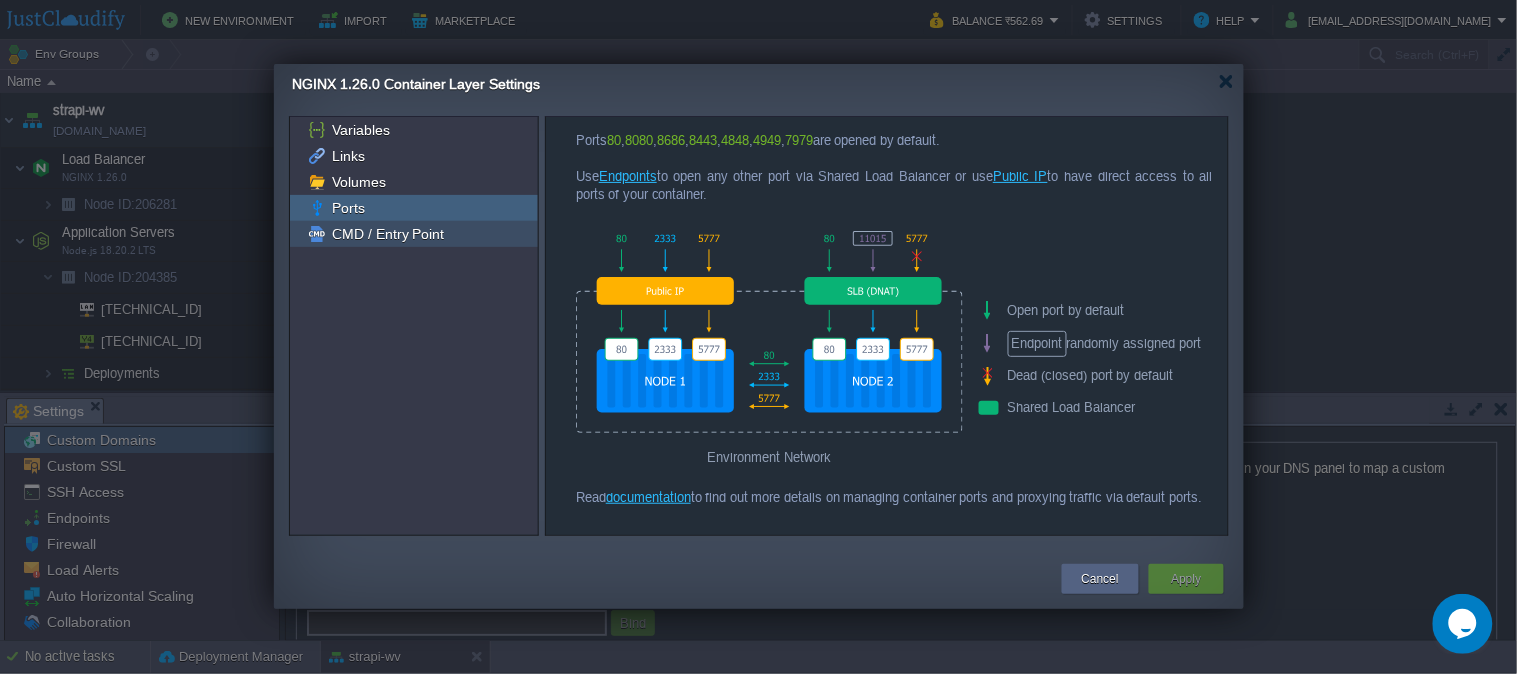 click on "CMD / Entry Point" at bounding box center [388, 234] 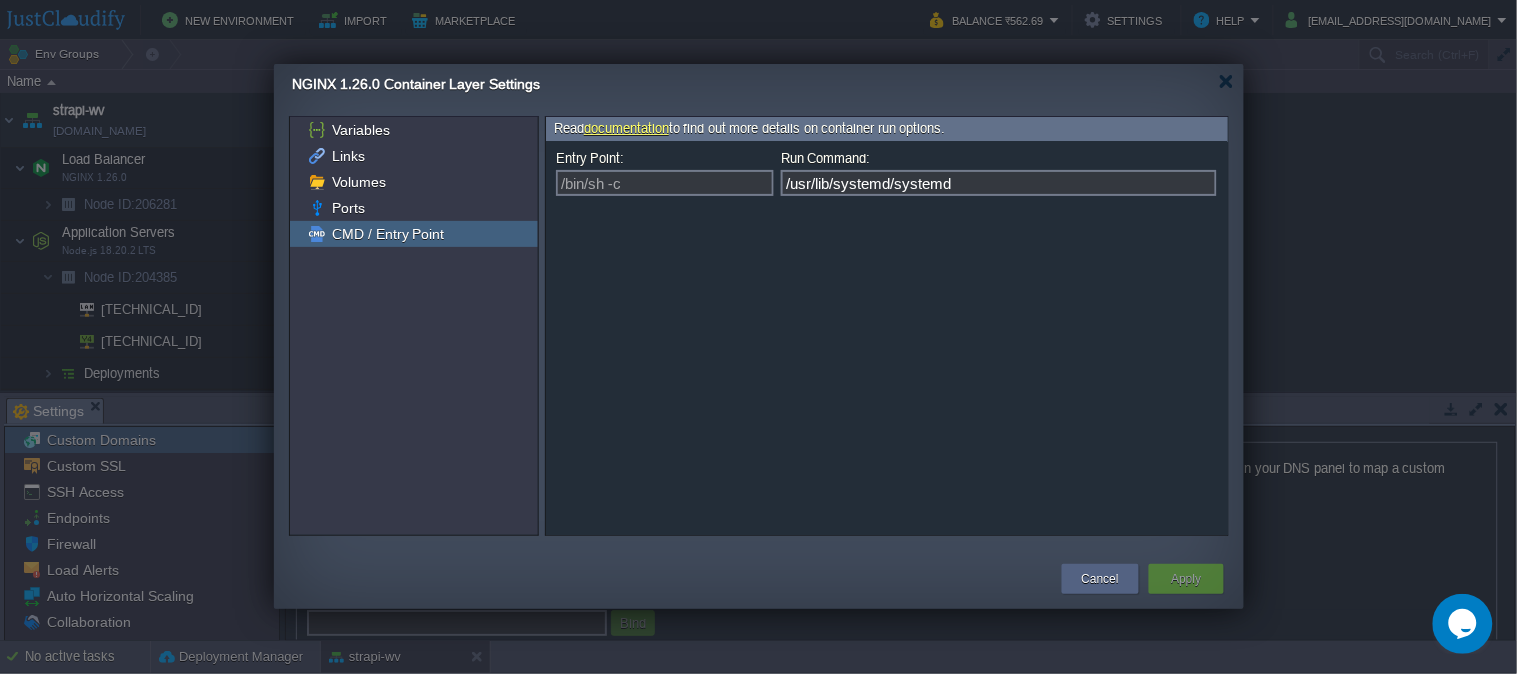 drag, startPoint x: 1121, startPoint y: 596, endPoint x: 1097, endPoint y: 574, distance: 32.55764 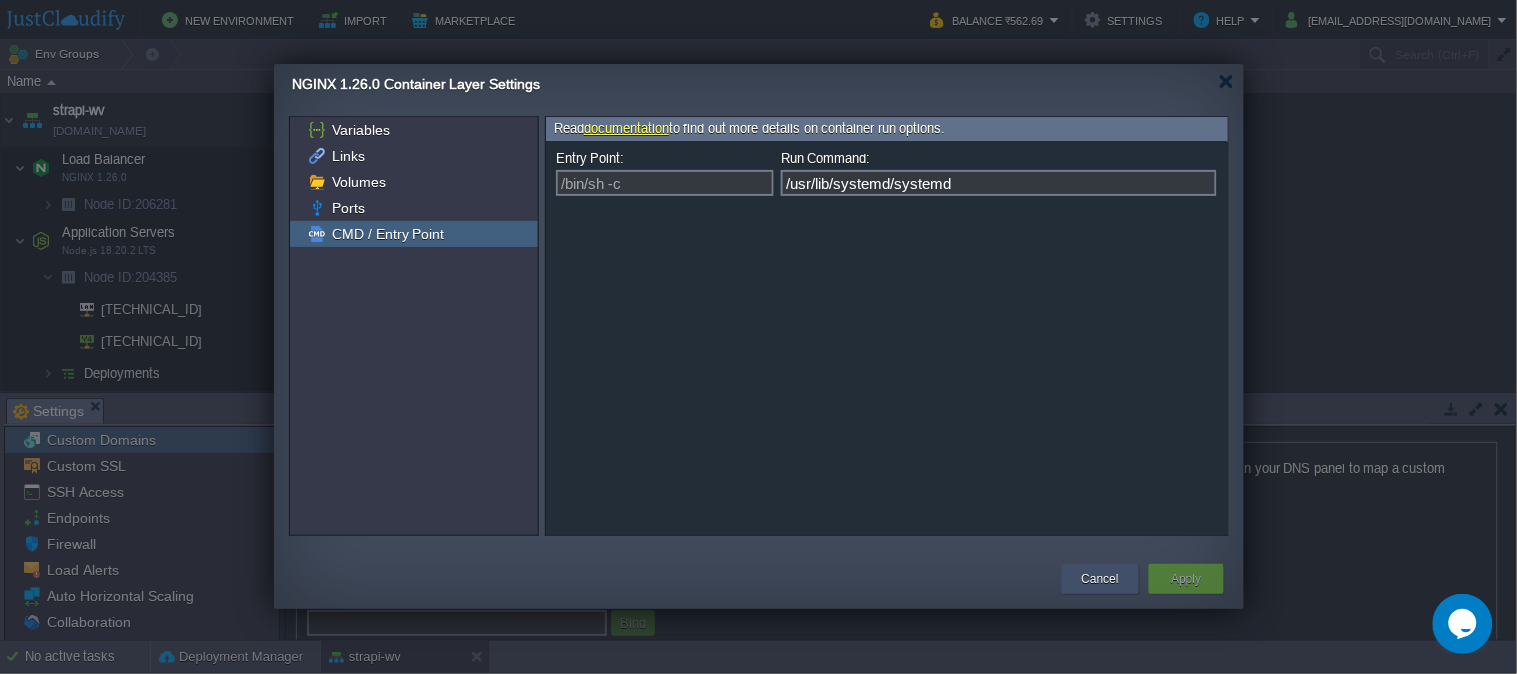 click on "Cancel" at bounding box center (1100, 579) 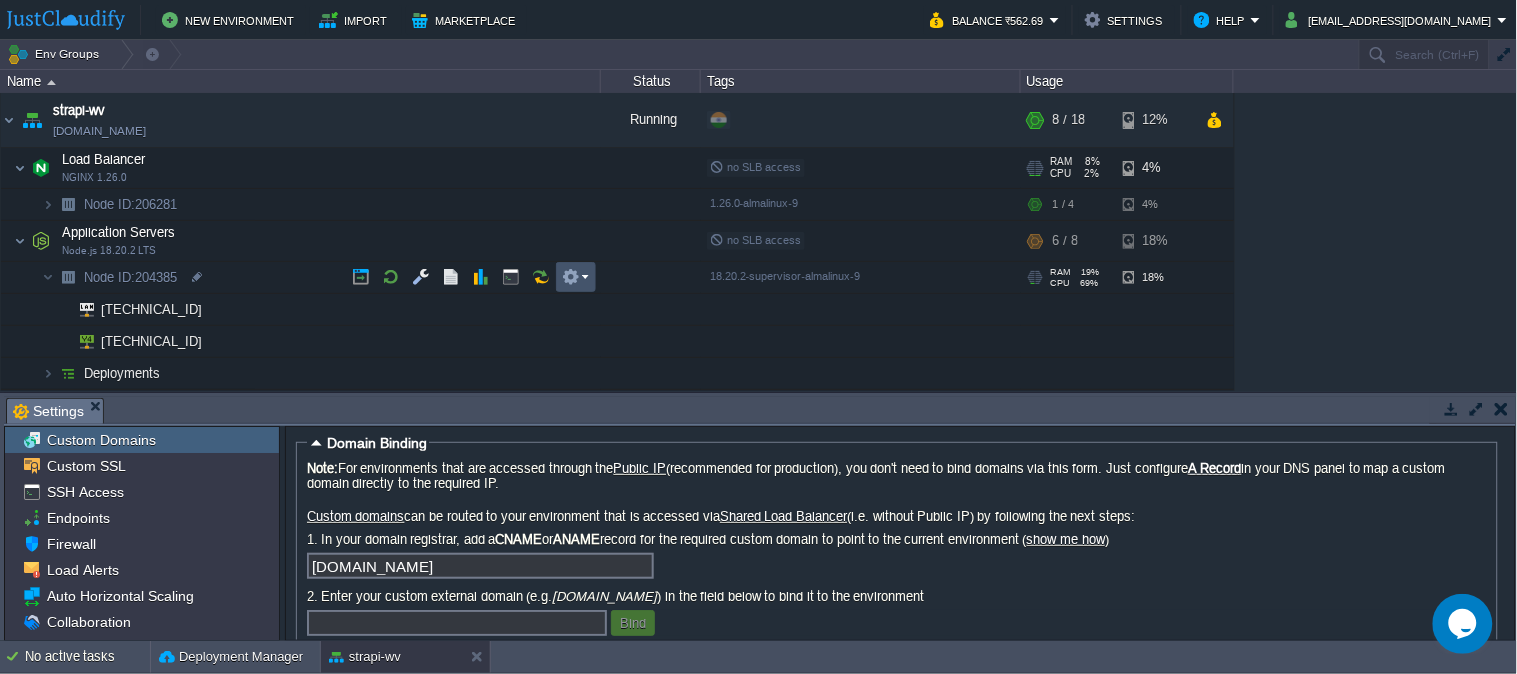 click at bounding box center [571, 277] 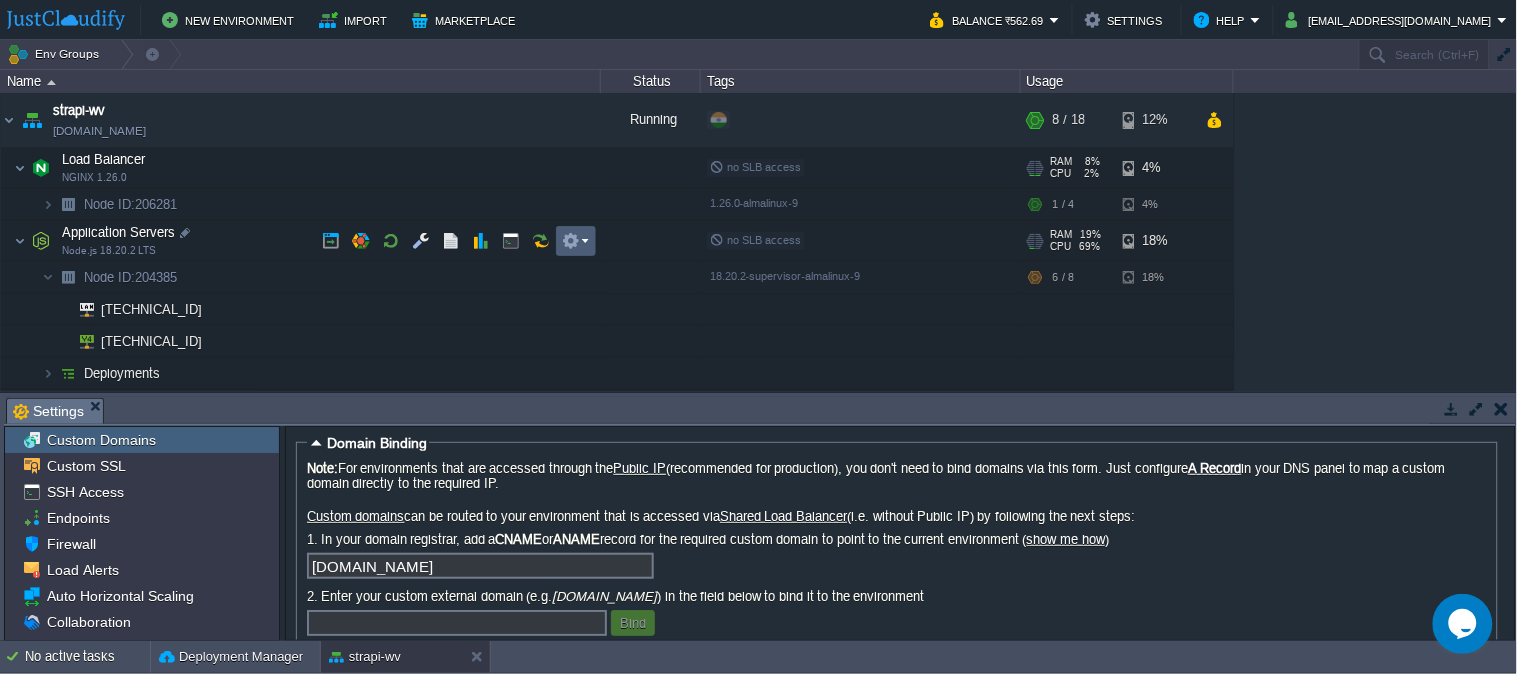 click on "strapi-wv [DOMAIN_NAME] Running                                 + Add to Env Group                                                                                                                                                            RAM                 15%                                         CPU                 32%                             8 / 18                    12%       Load Balancer NGINX 1.26.0                                                         no SLB access                                                                                                                                                                                   RAM                 8%                                         CPU                 2%                             1 / 4                    4%     Node ID:  206281                                                1.26.0-almalinux-9                                                                                                            8%" at bounding box center [759, 242] 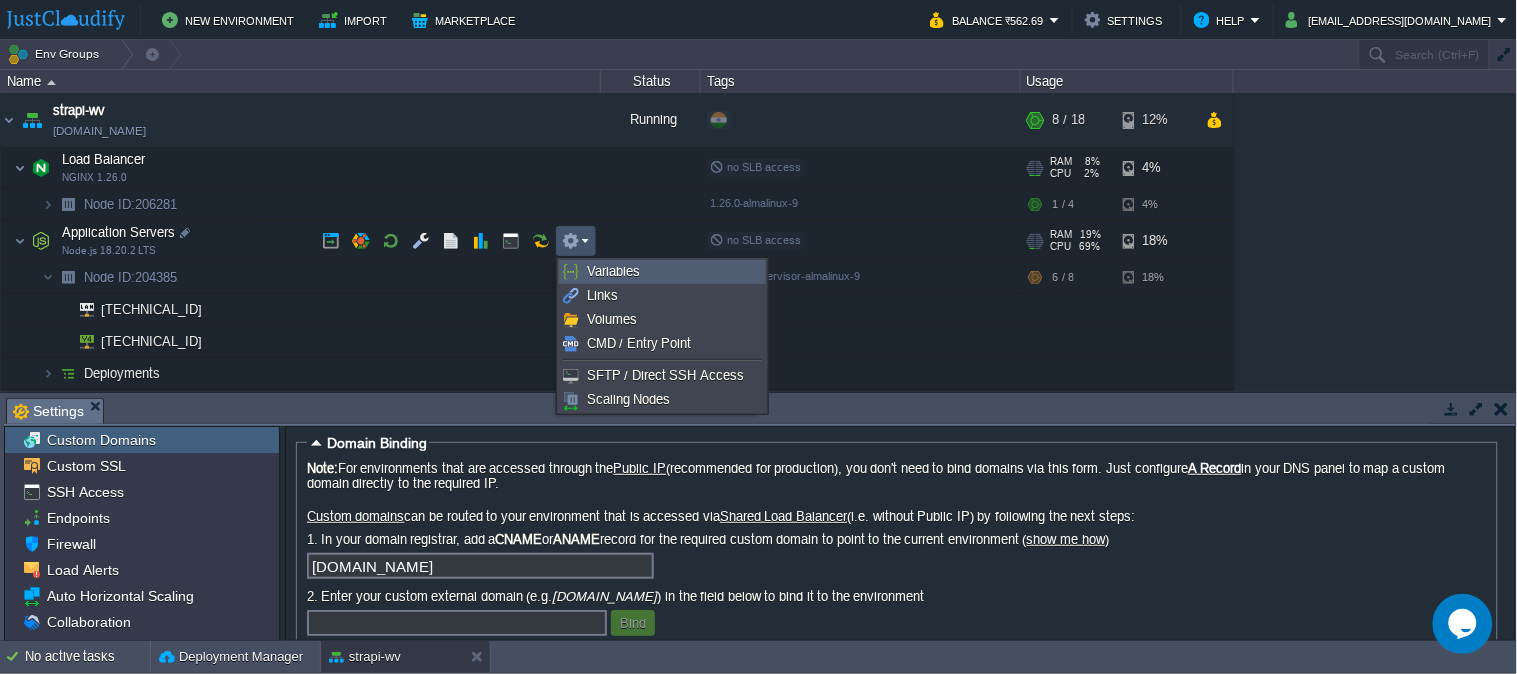 click on "Variables" at bounding box center (662, 272) 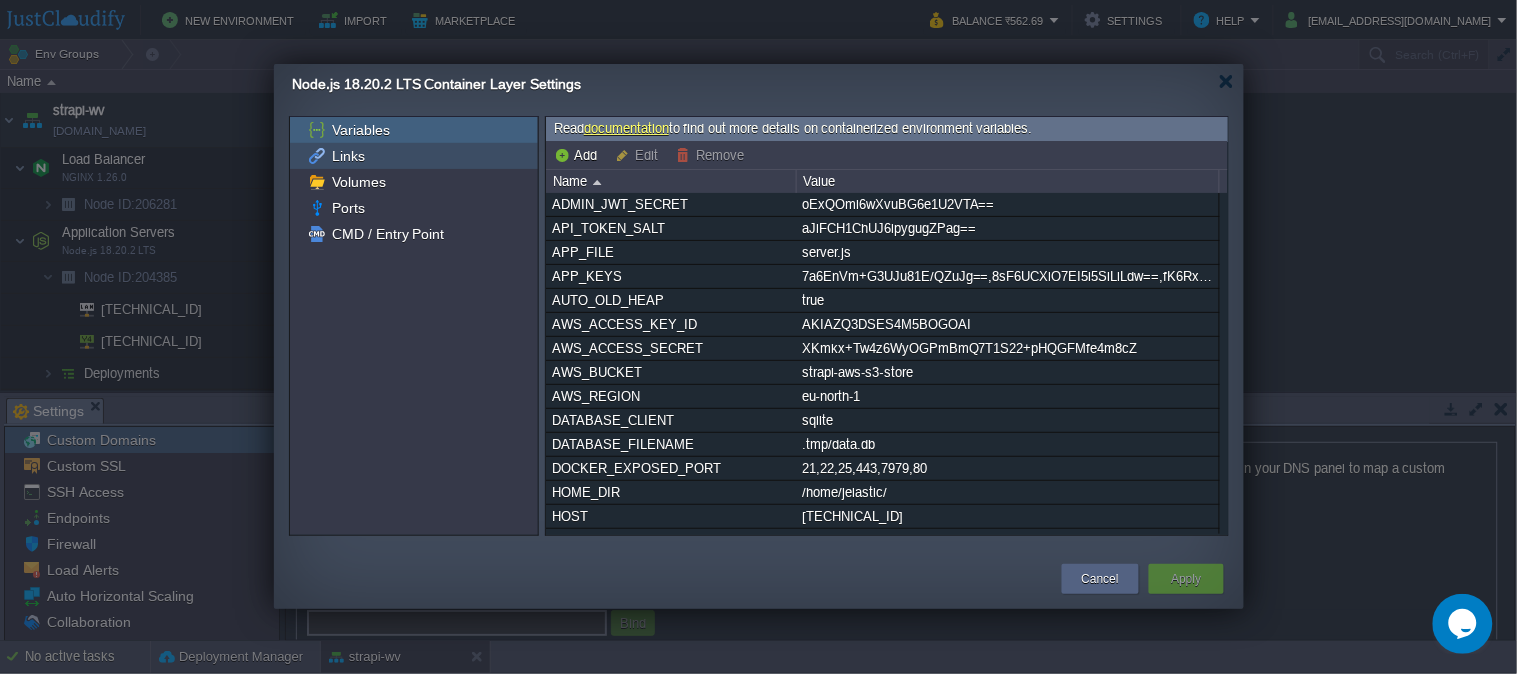 click on "Links" at bounding box center (348, 156) 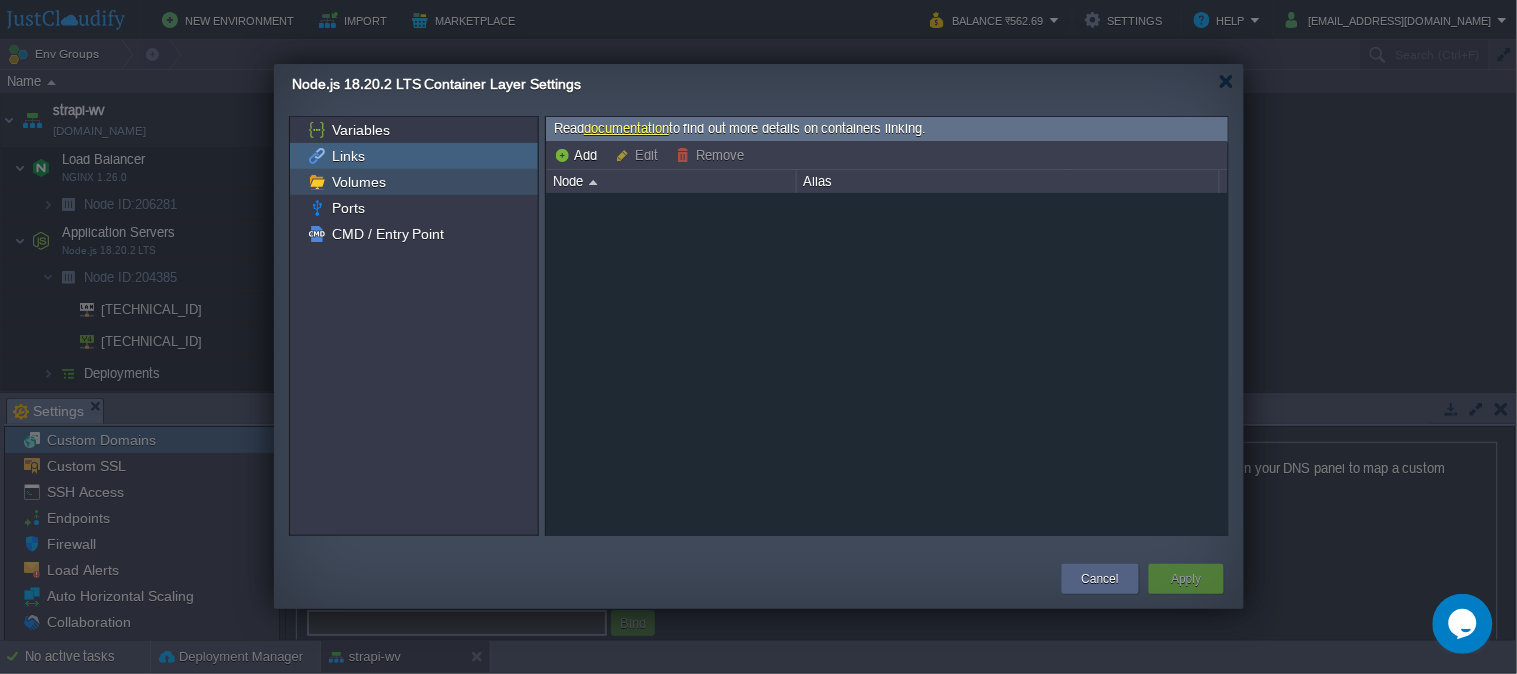 click on "Volumes" at bounding box center (358, 182) 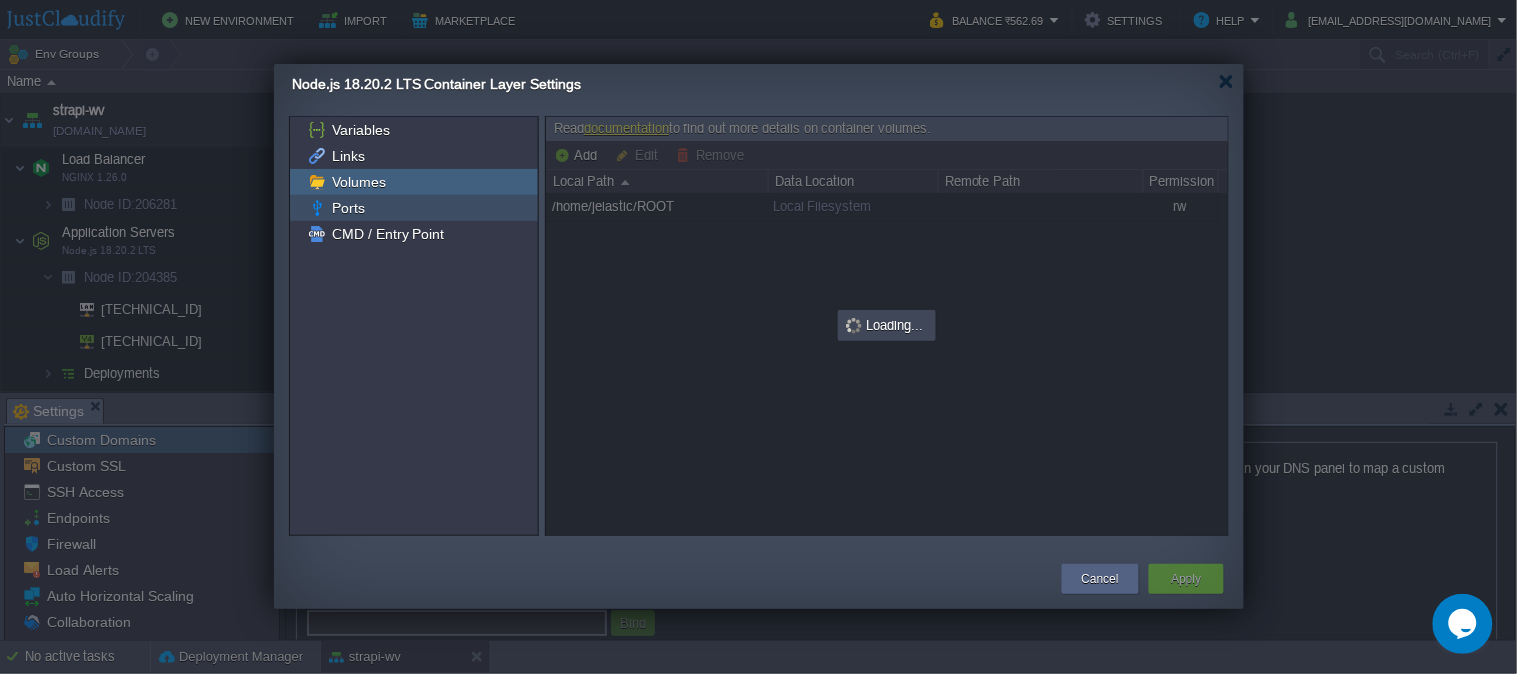 click on "Ports" at bounding box center (414, 208) 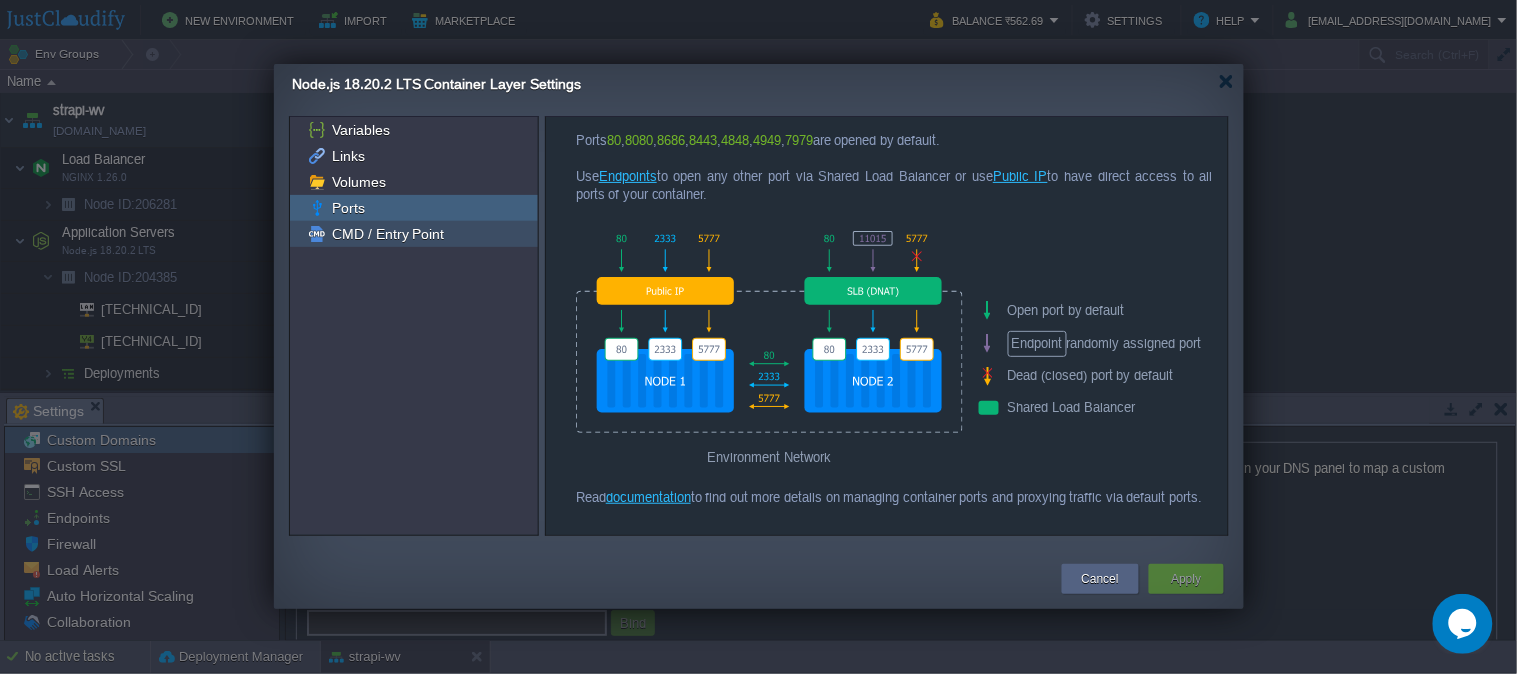 click on "CMD / Entry Point" at bounding box center [388, 234] 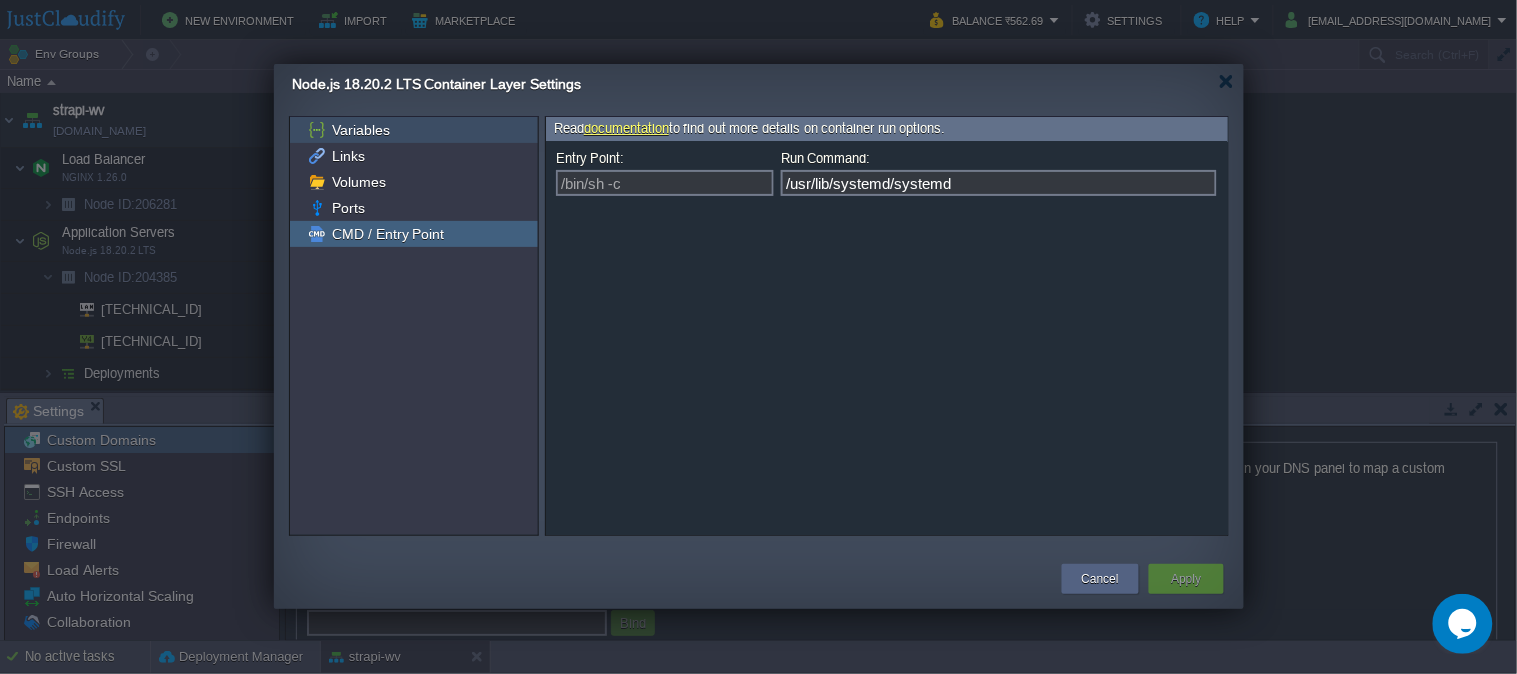 click on "Variables" at bounding box center (360, 130) 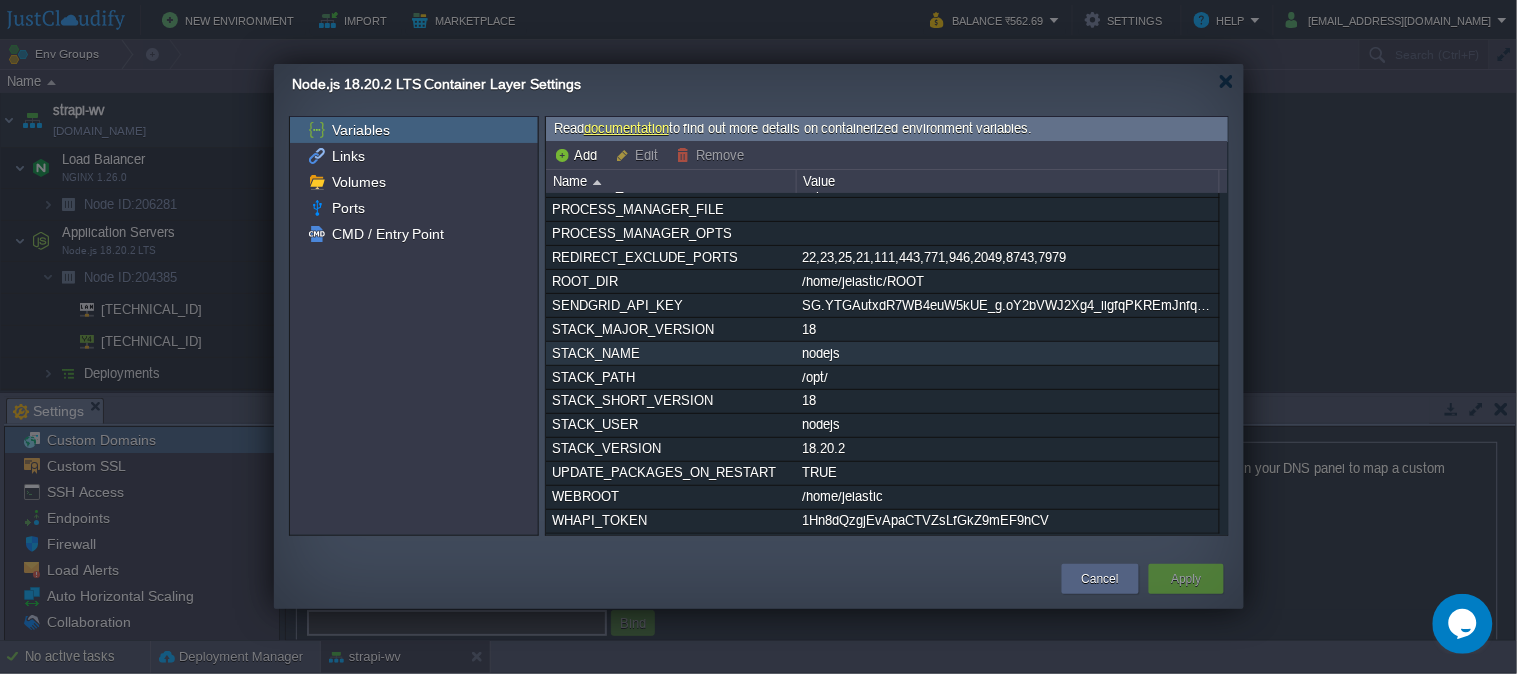 scroll, scrollTop: 0, scrollLeft: 0, axis: both 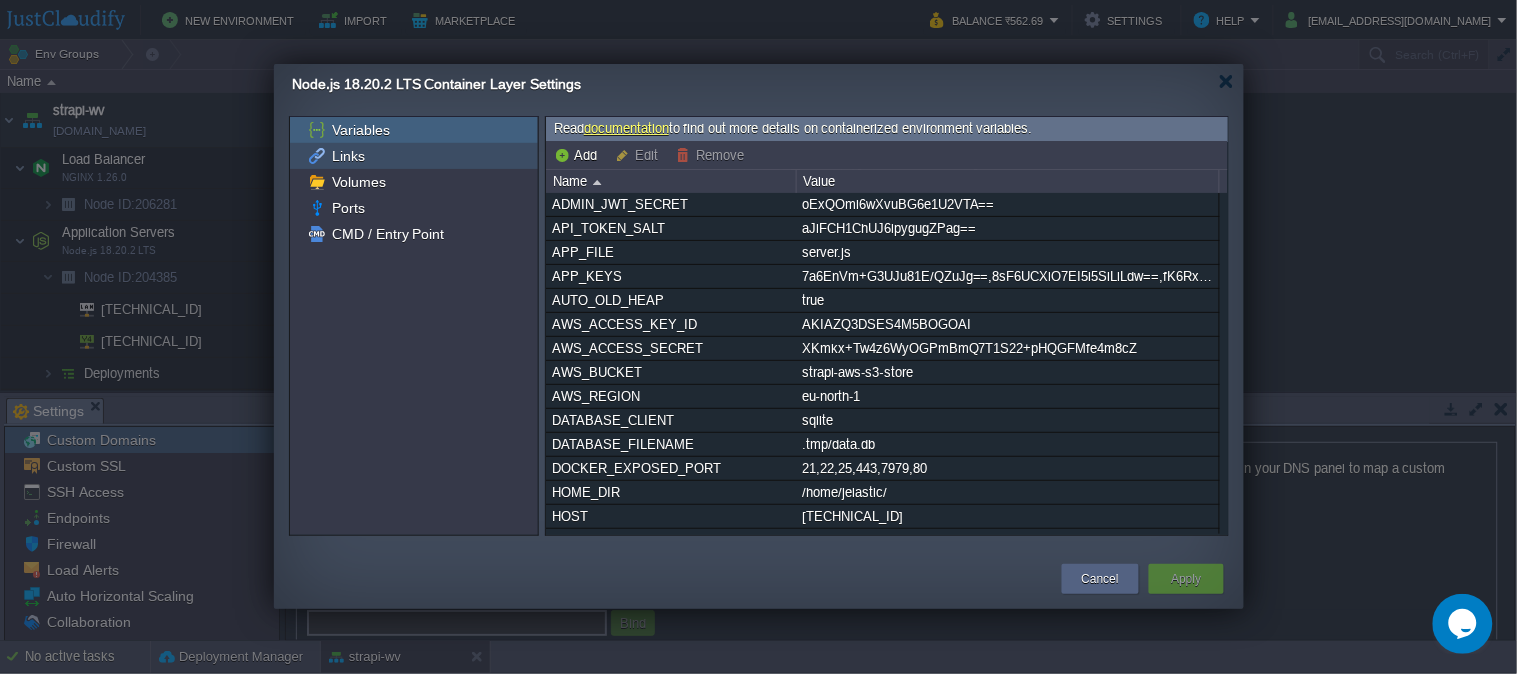 click on "Links" at bounding box center (348, 156) 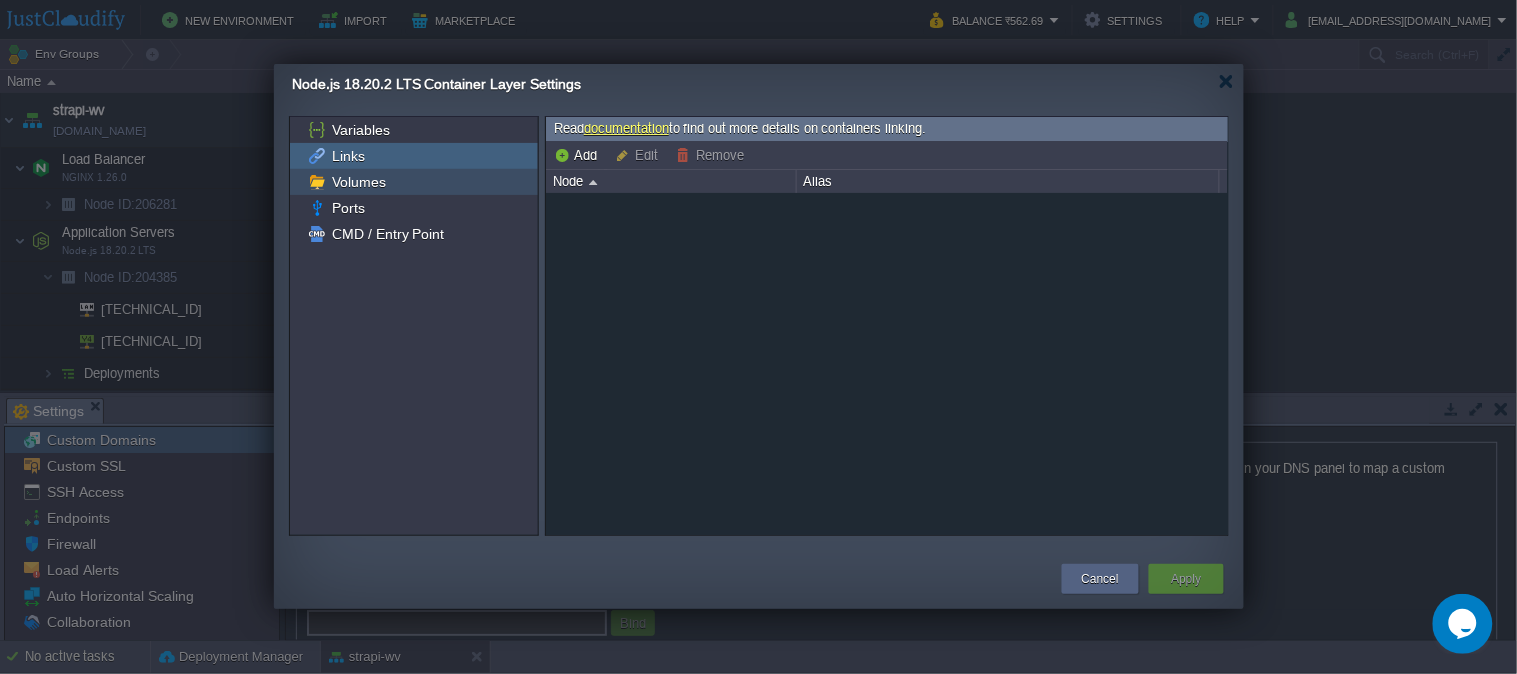 click on "Volumes" at bounding box center (358, 182) 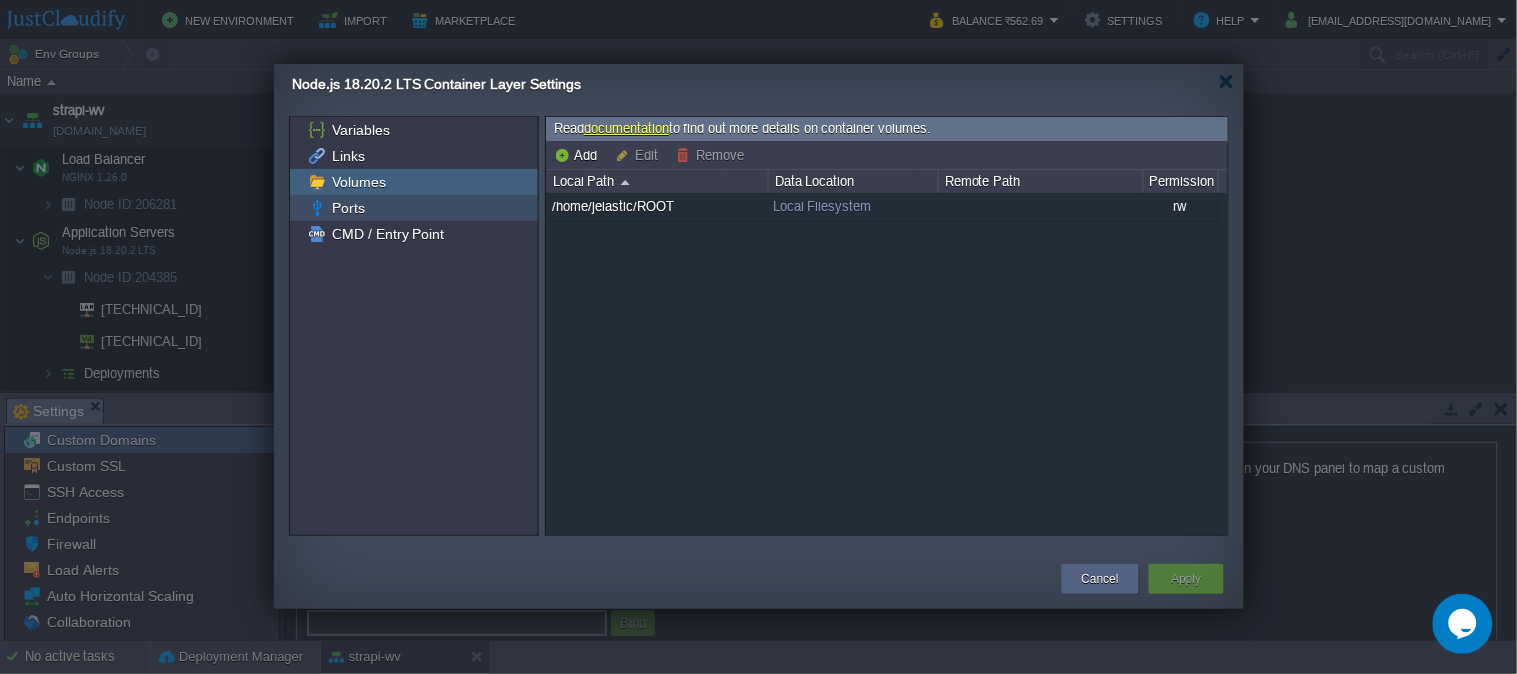 click on "Ports" at bounding box center [348, 208] 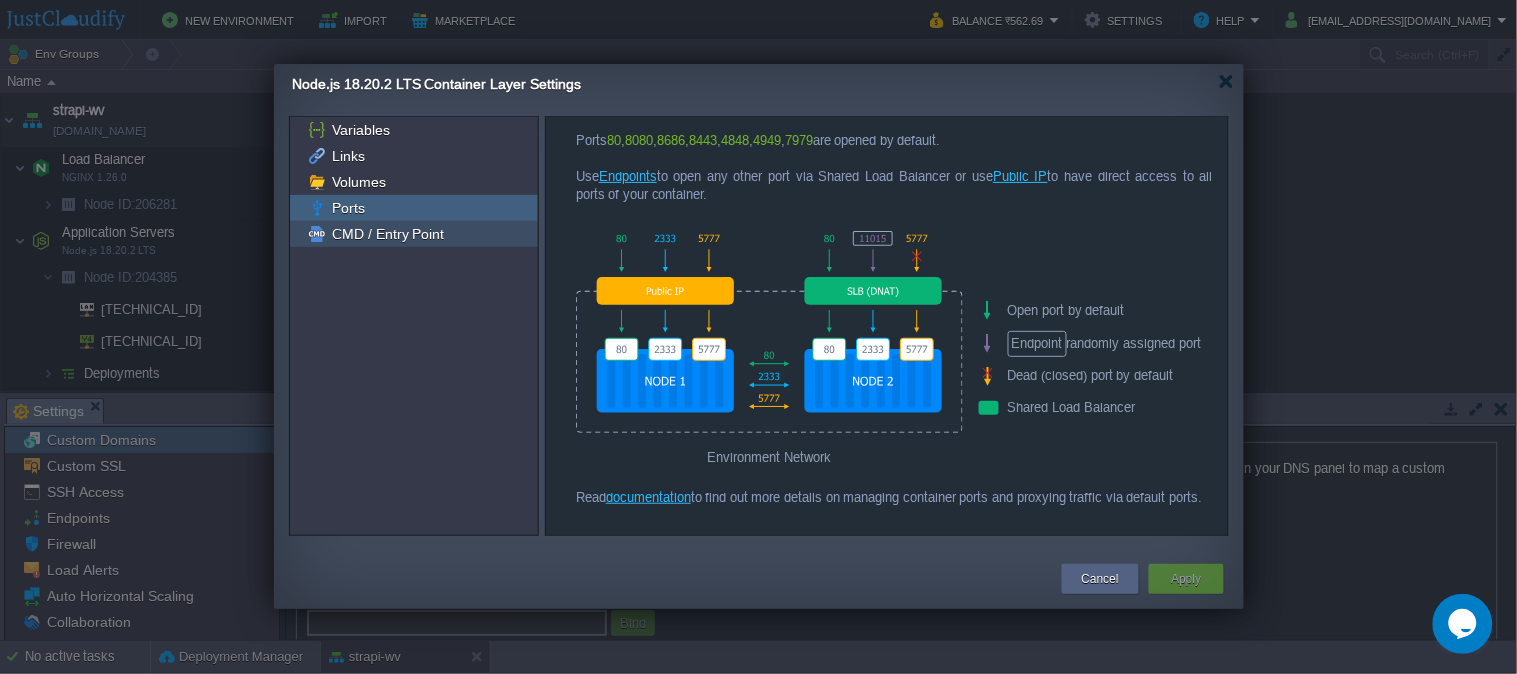 click on "CMD / Entry Point" at bounding box center (388, 234) 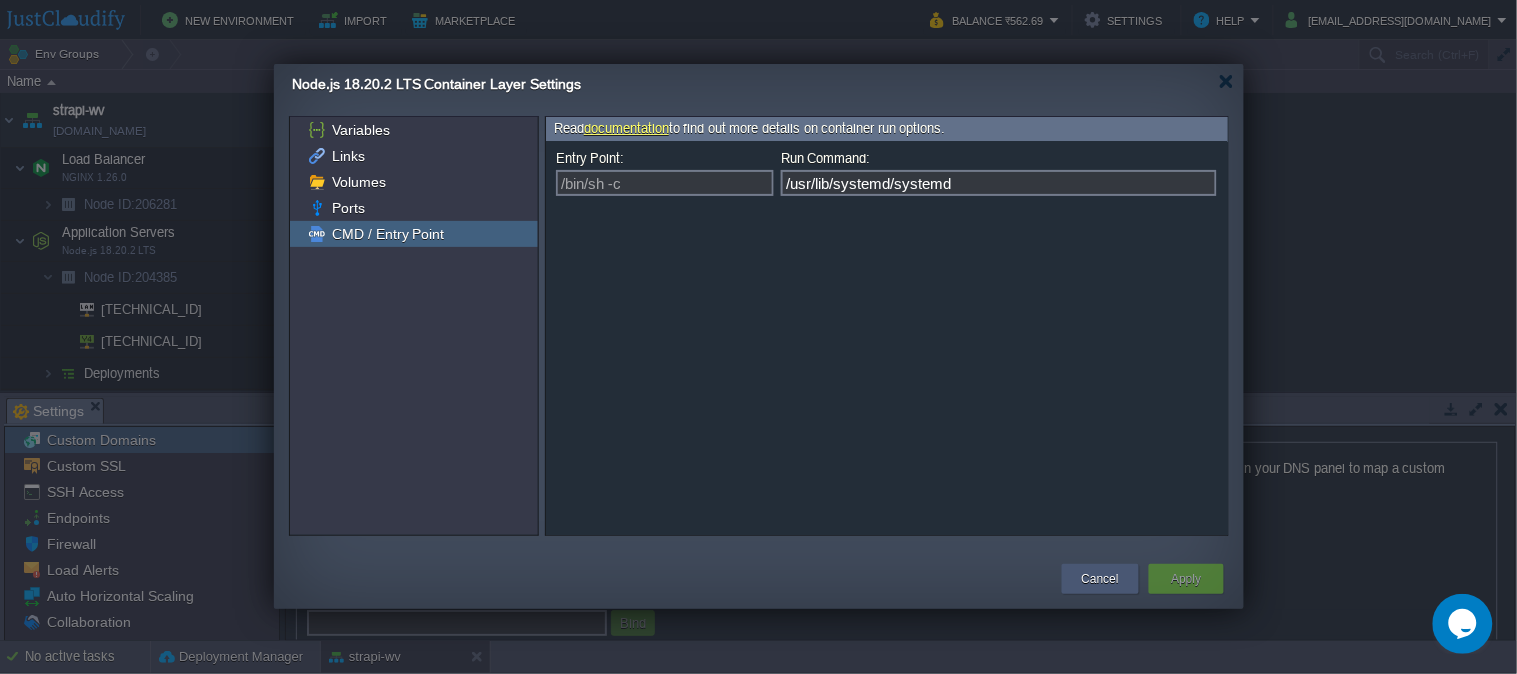 click on "Cancel" at bounding box center (1100, 579) 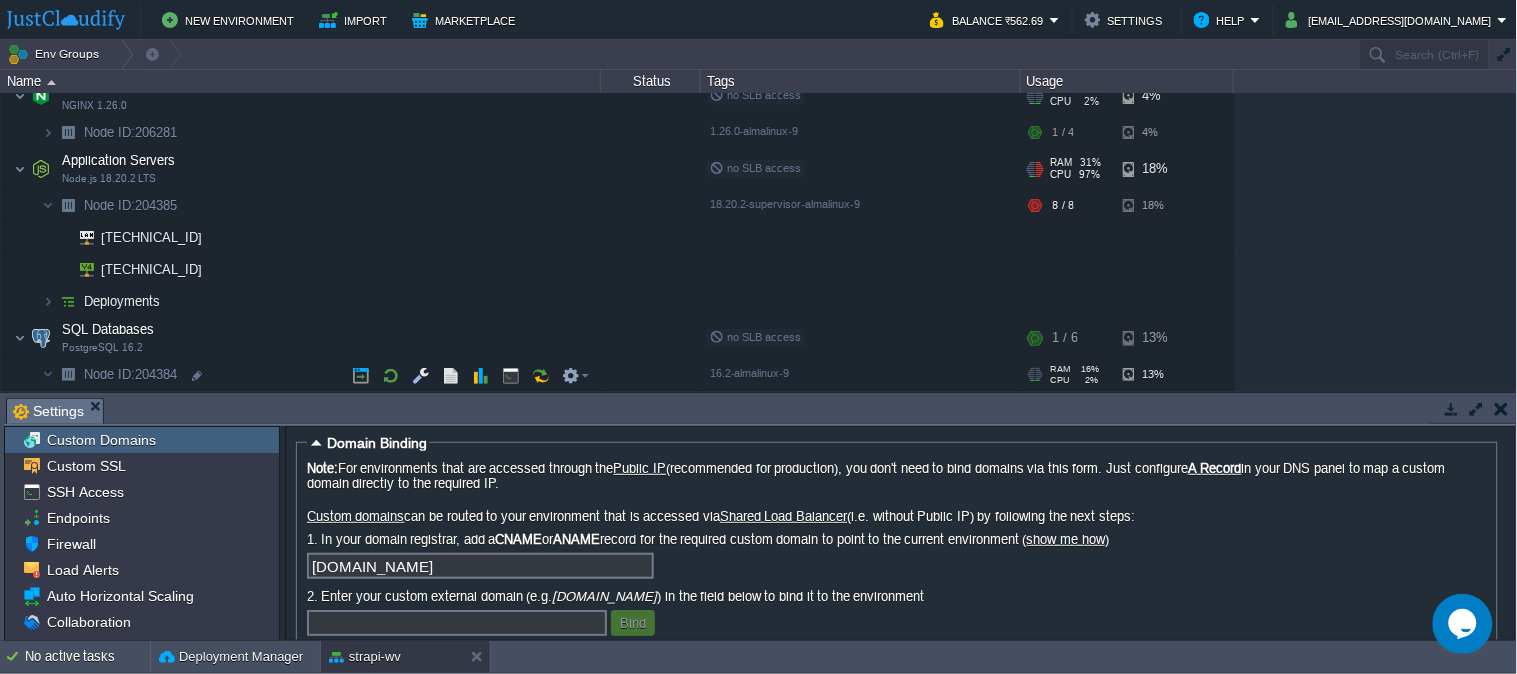scroll, scrollTop: 137, scrollLeft: 0, axis: vertical 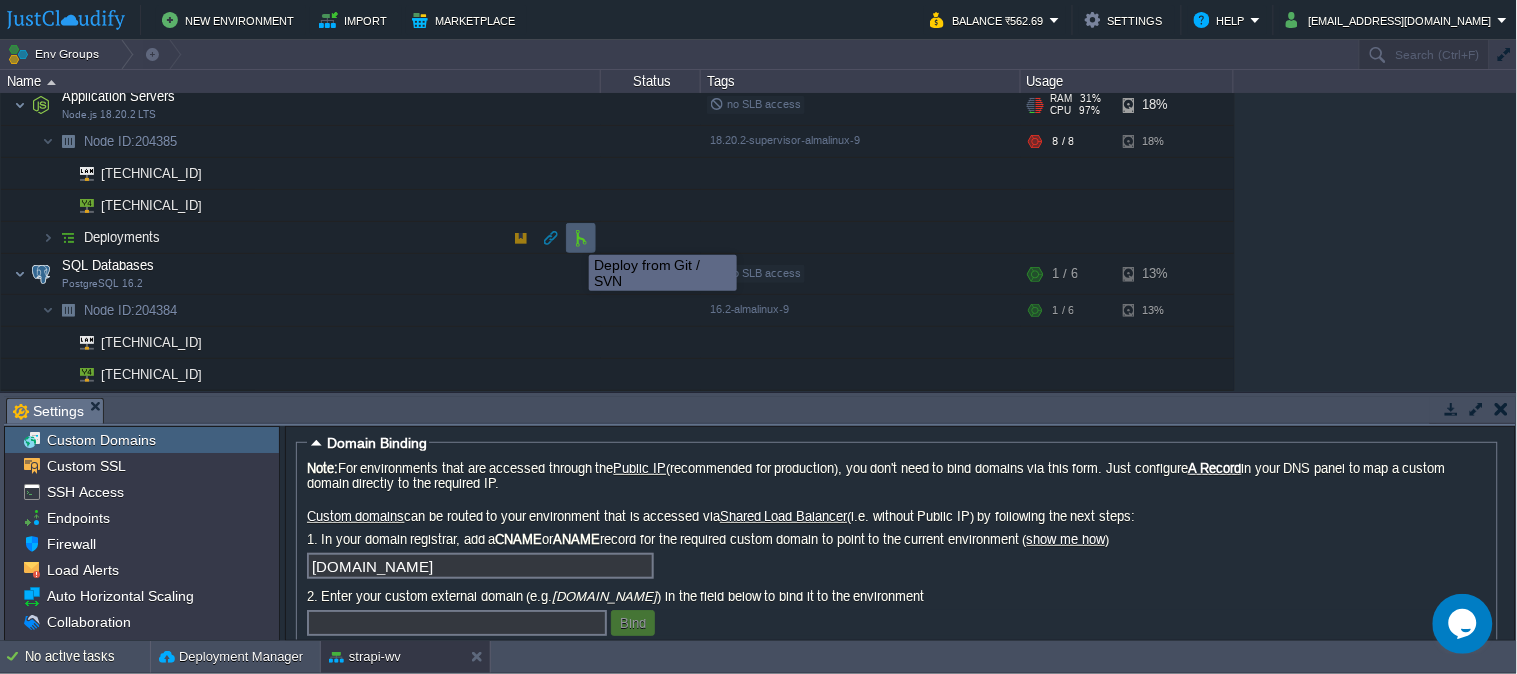 click at bounding box center (581, 238) 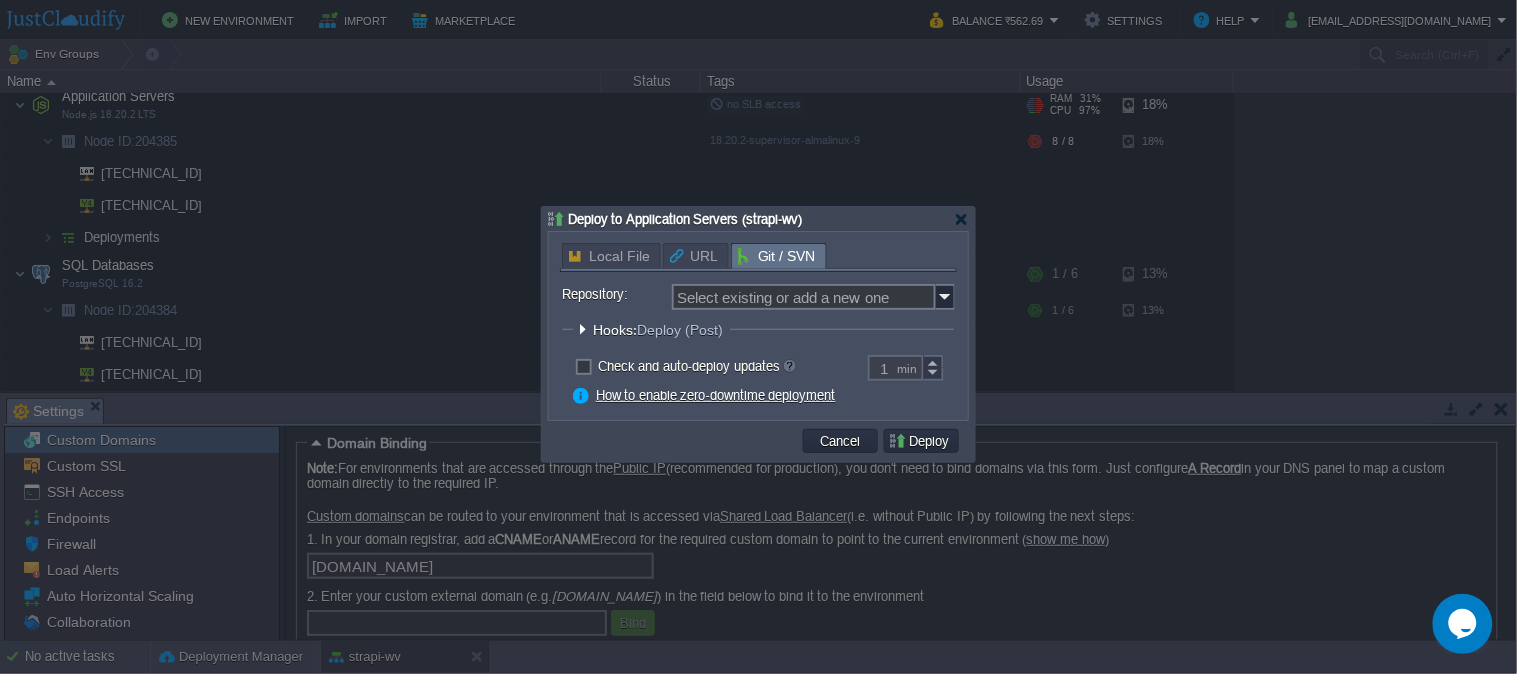 click on "URL" at bounding box center (694, 256) 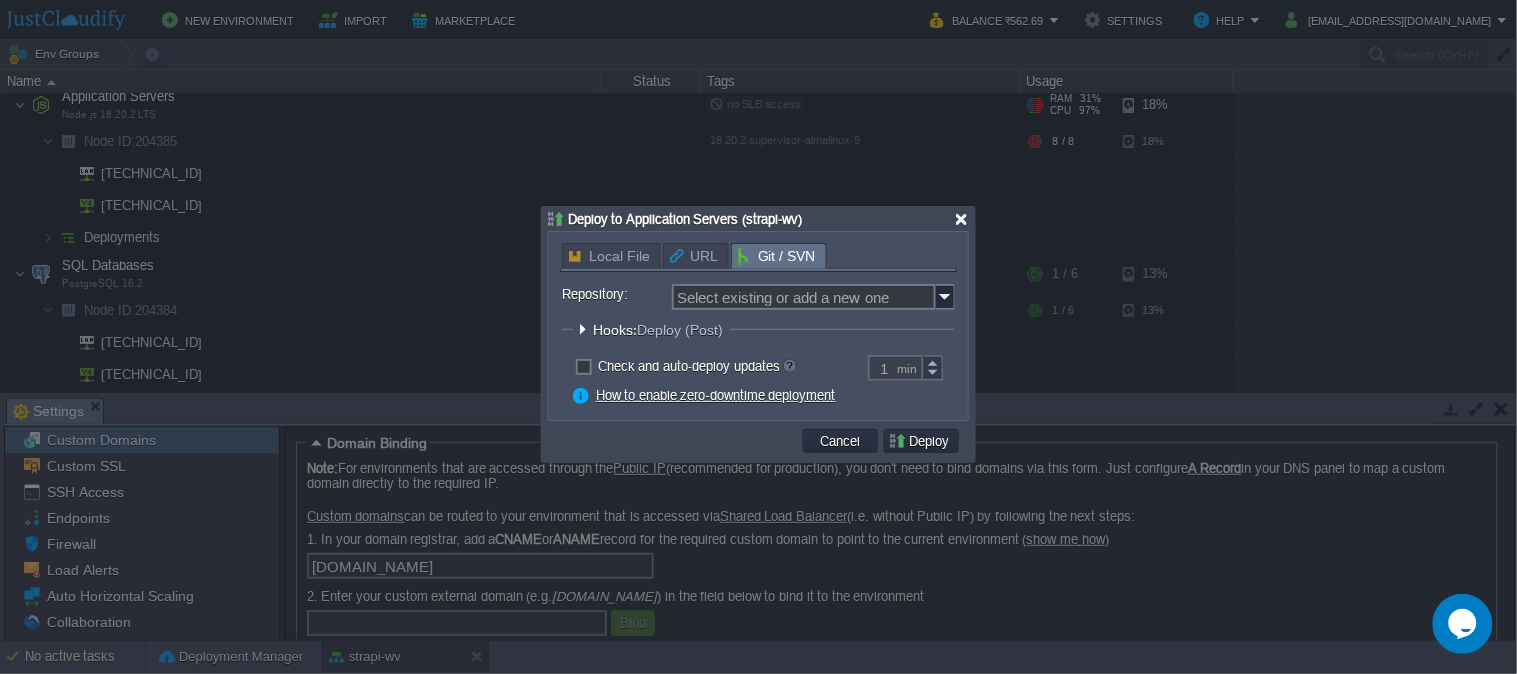 click at bounding box center [961, 219] 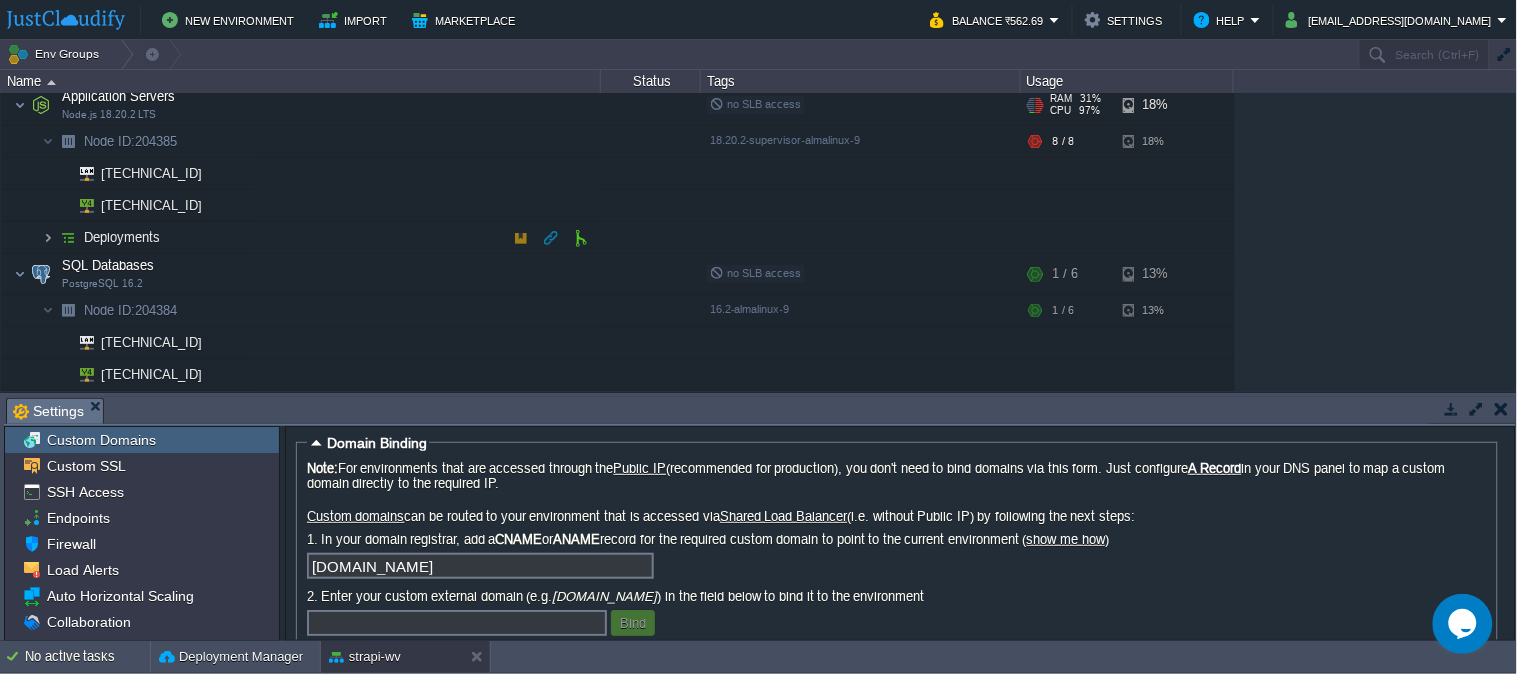 click at bounding box center [48, 237] 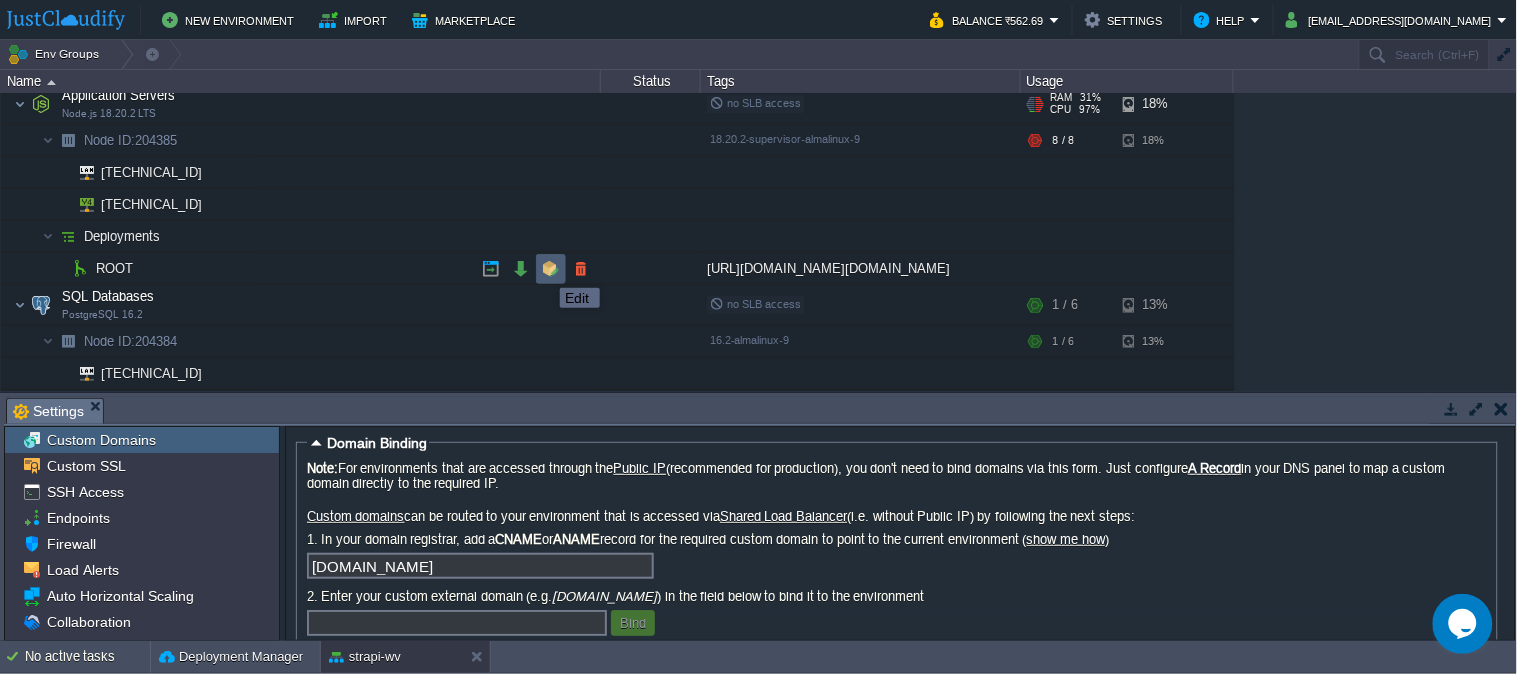 click at bounding box center (551, 269) 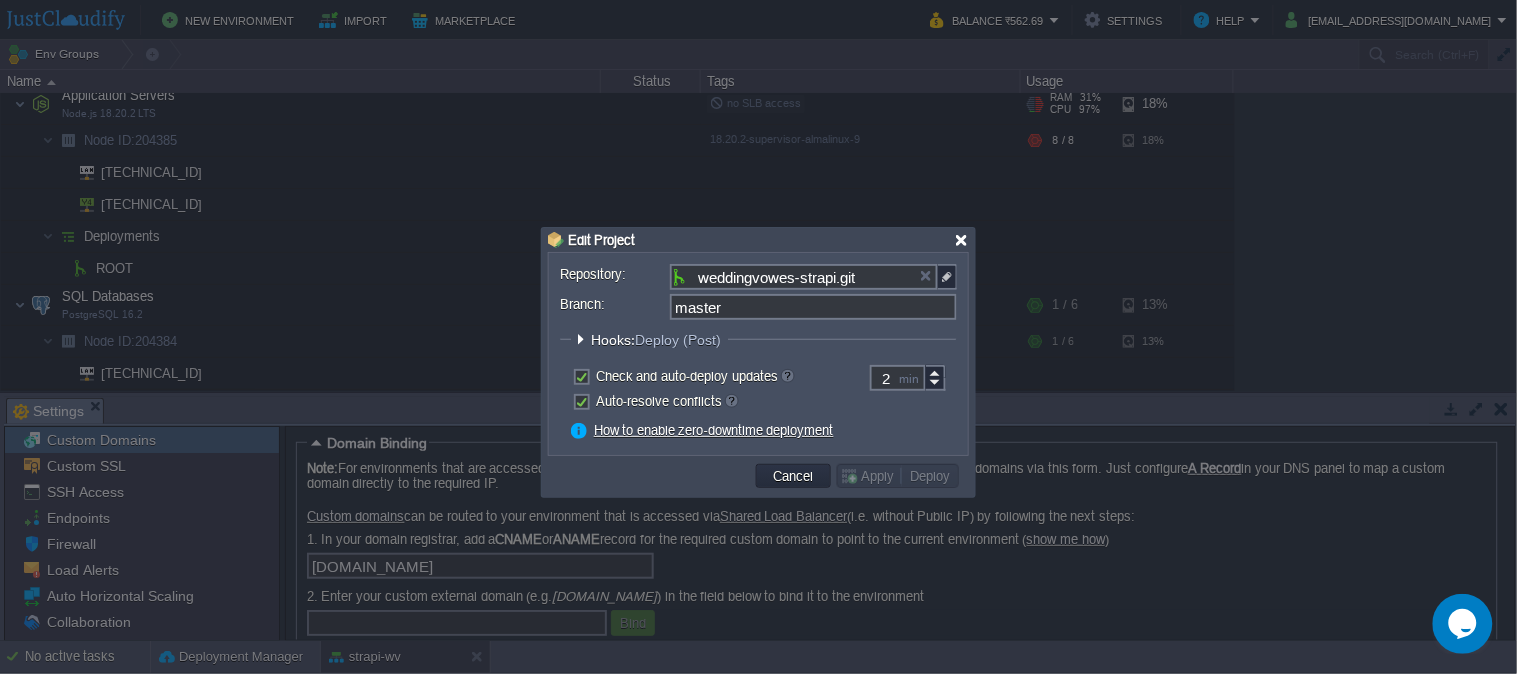 click at bounding box center (961, 240) 